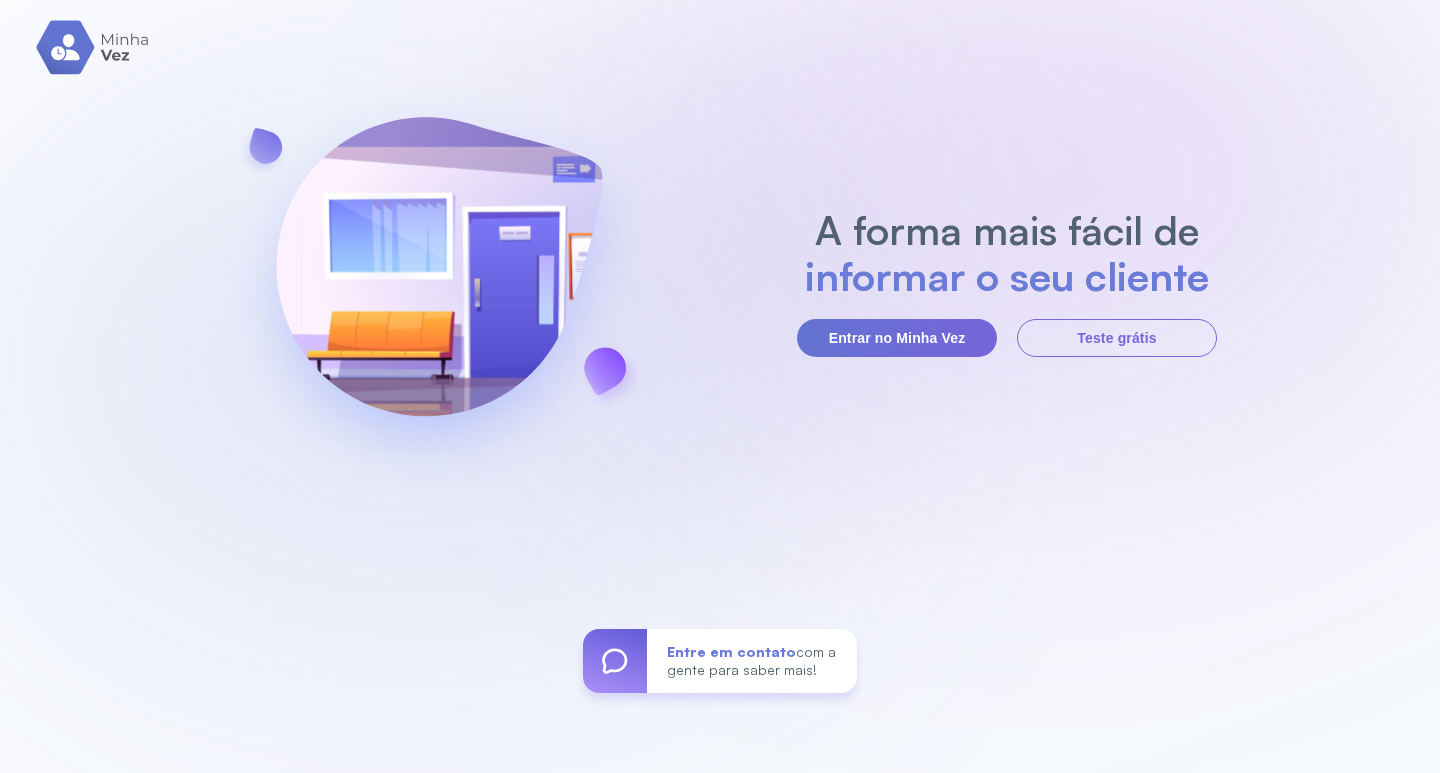 scroll, scrollTop: 0, scrollLeft: 0, axis: both 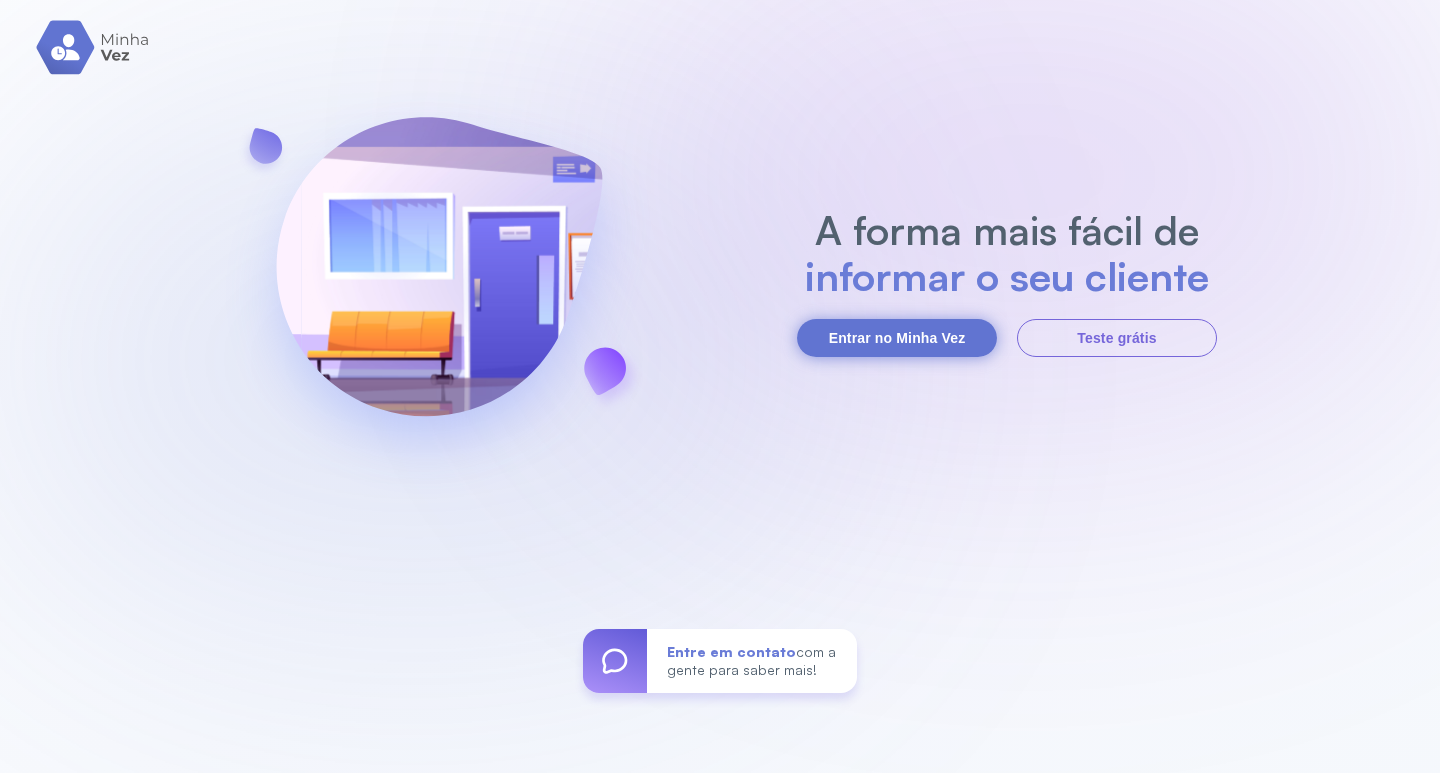 click on "Entrar no Minha Vez" at bounding box center (897, 338) 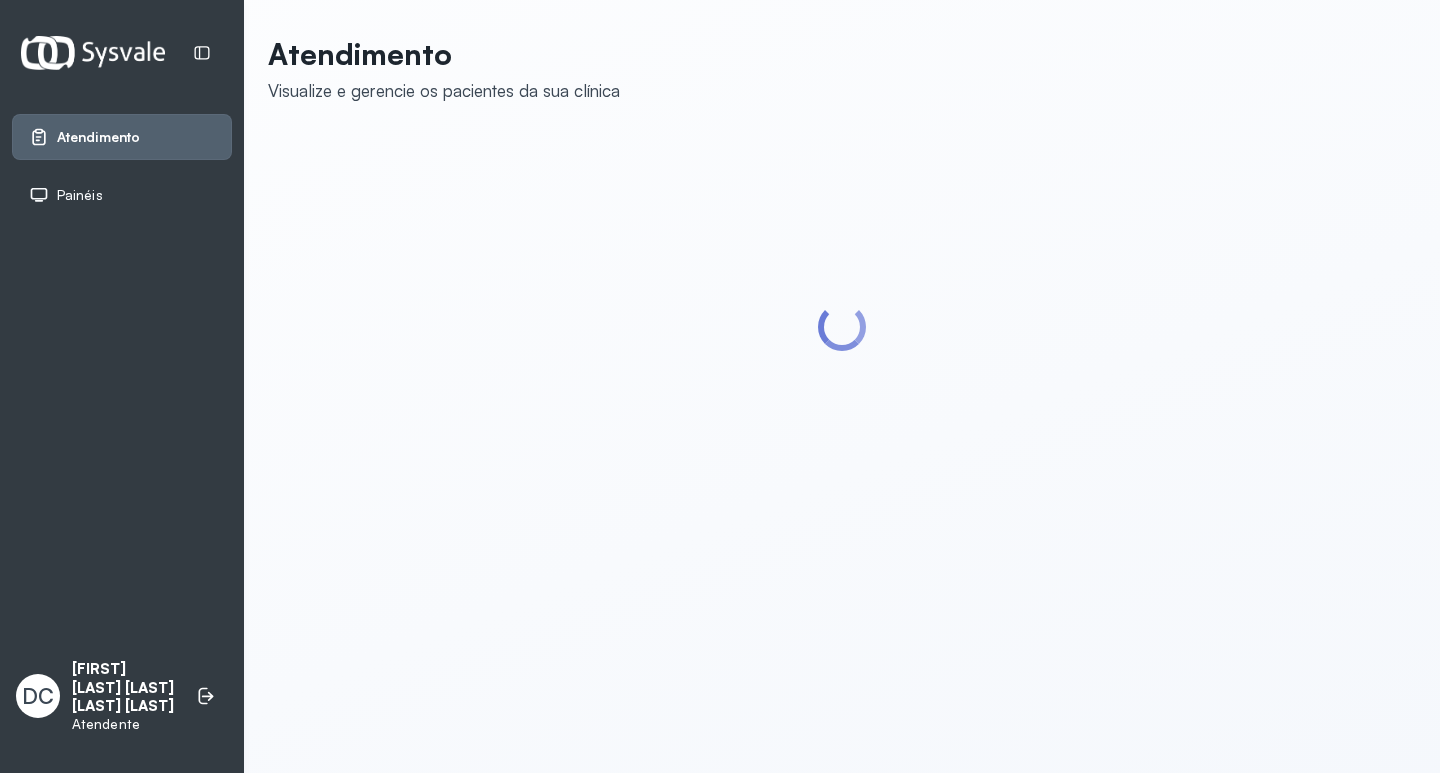 scroll, scrollTop: 0, scrollLeft: 0, axis: both 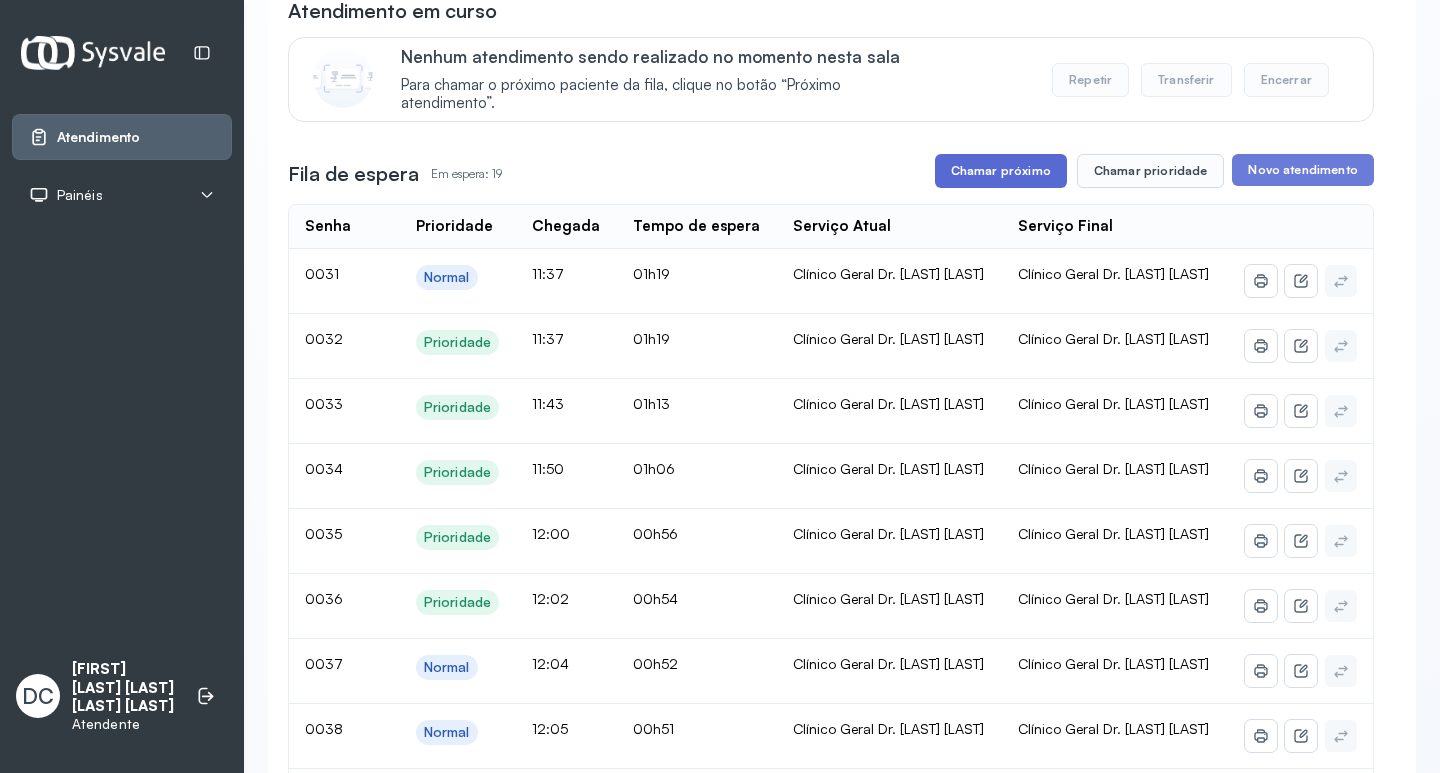 click on "Chamar próximo" at bounding box center (1001, 171) 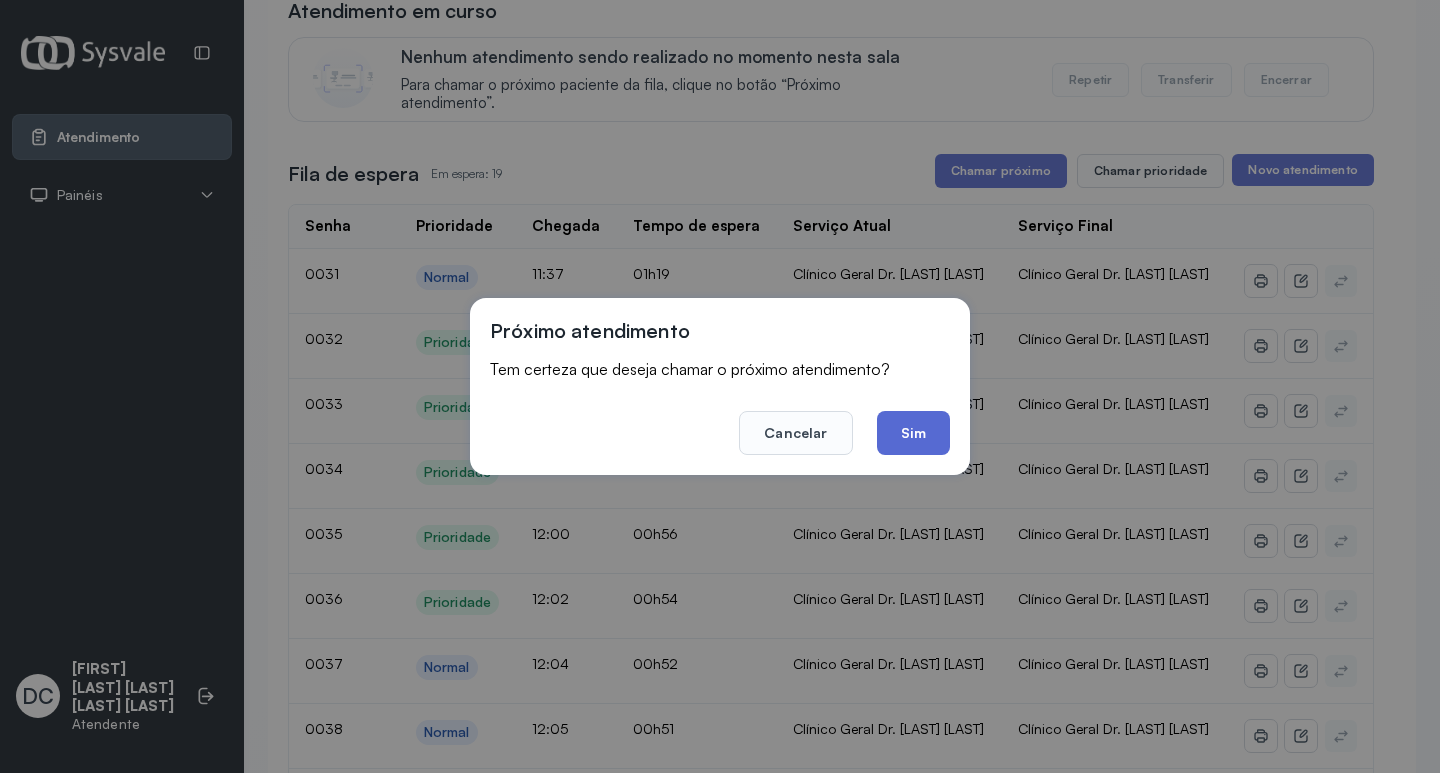 click on "Sim" 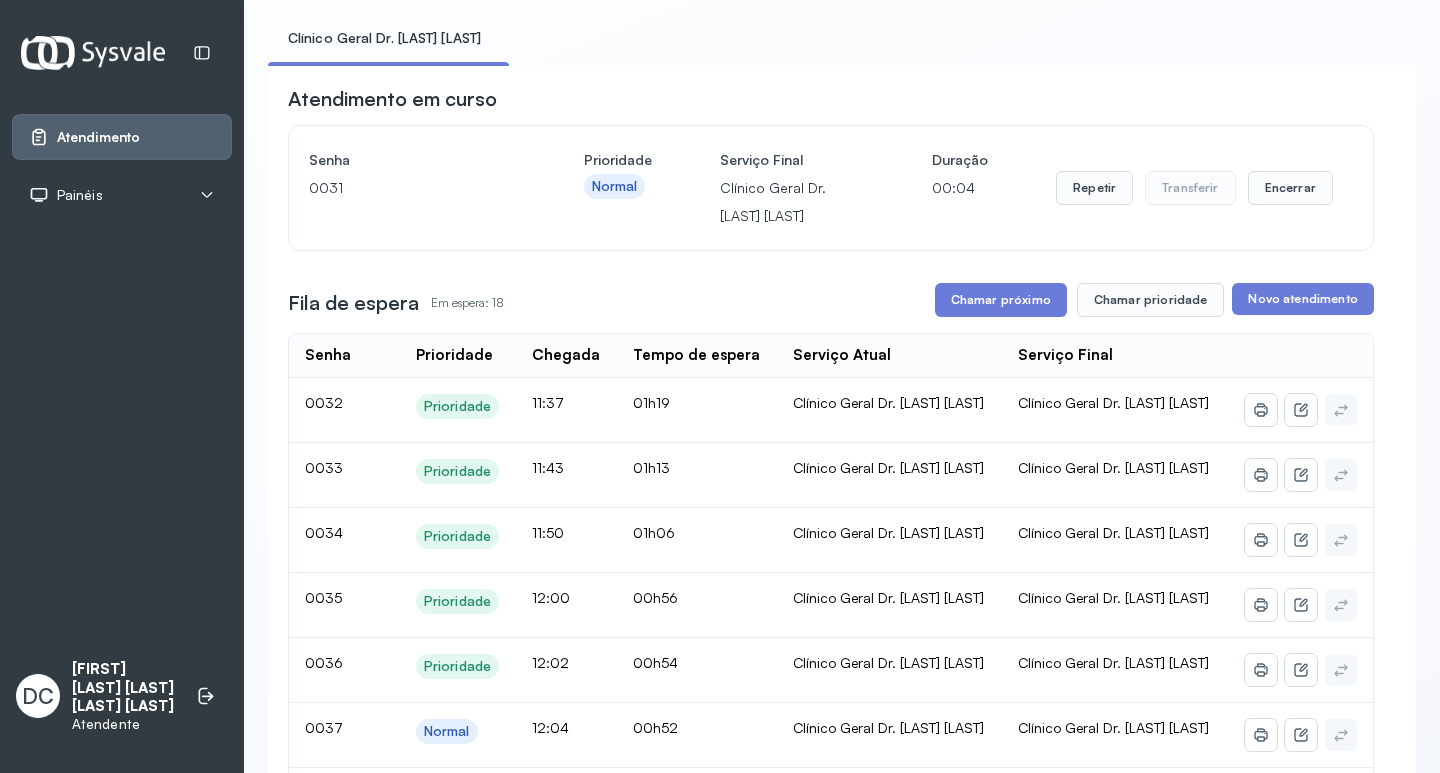 scroll, scrollTop: 100, scrollLeft: 0, axis: vertical 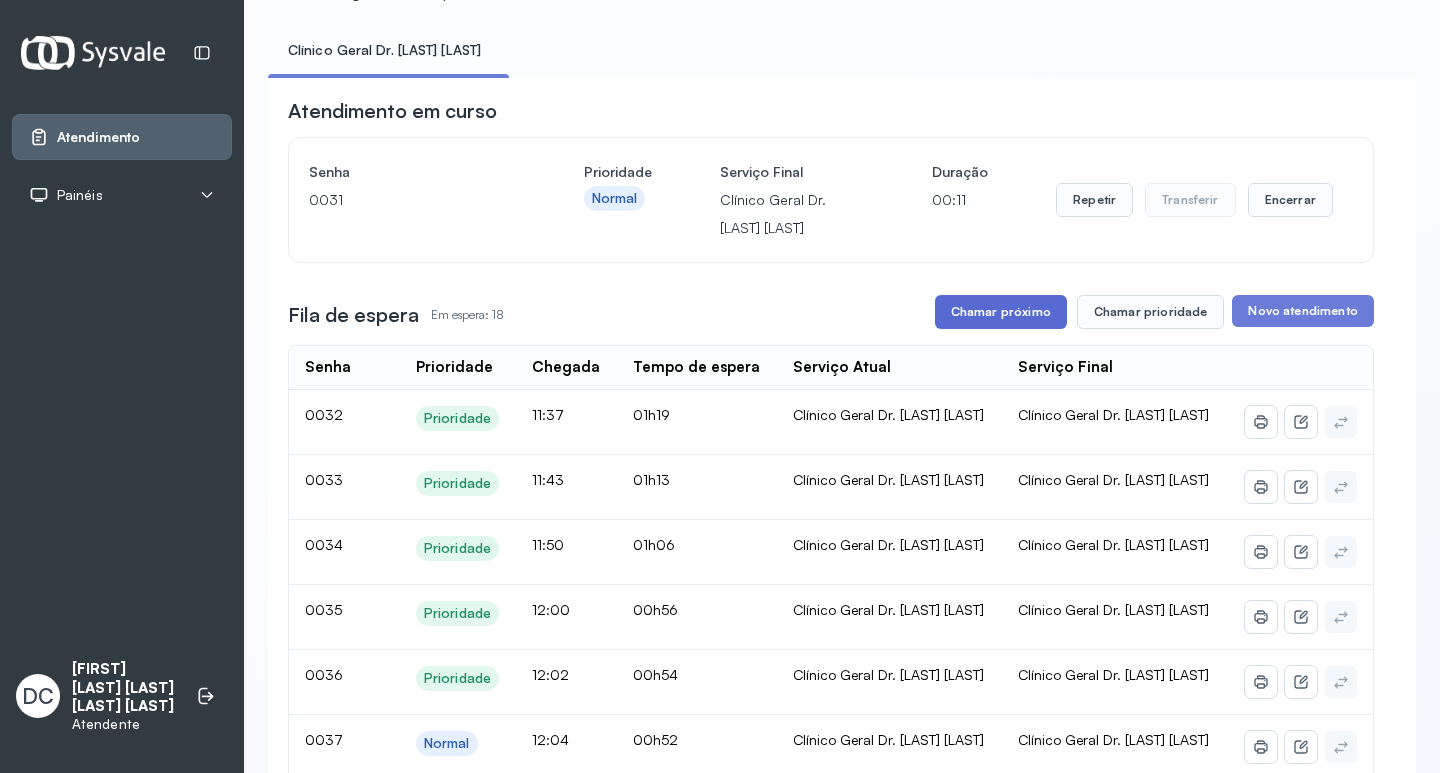click on "Chamar próximo" at bounding box center [1001, 312] 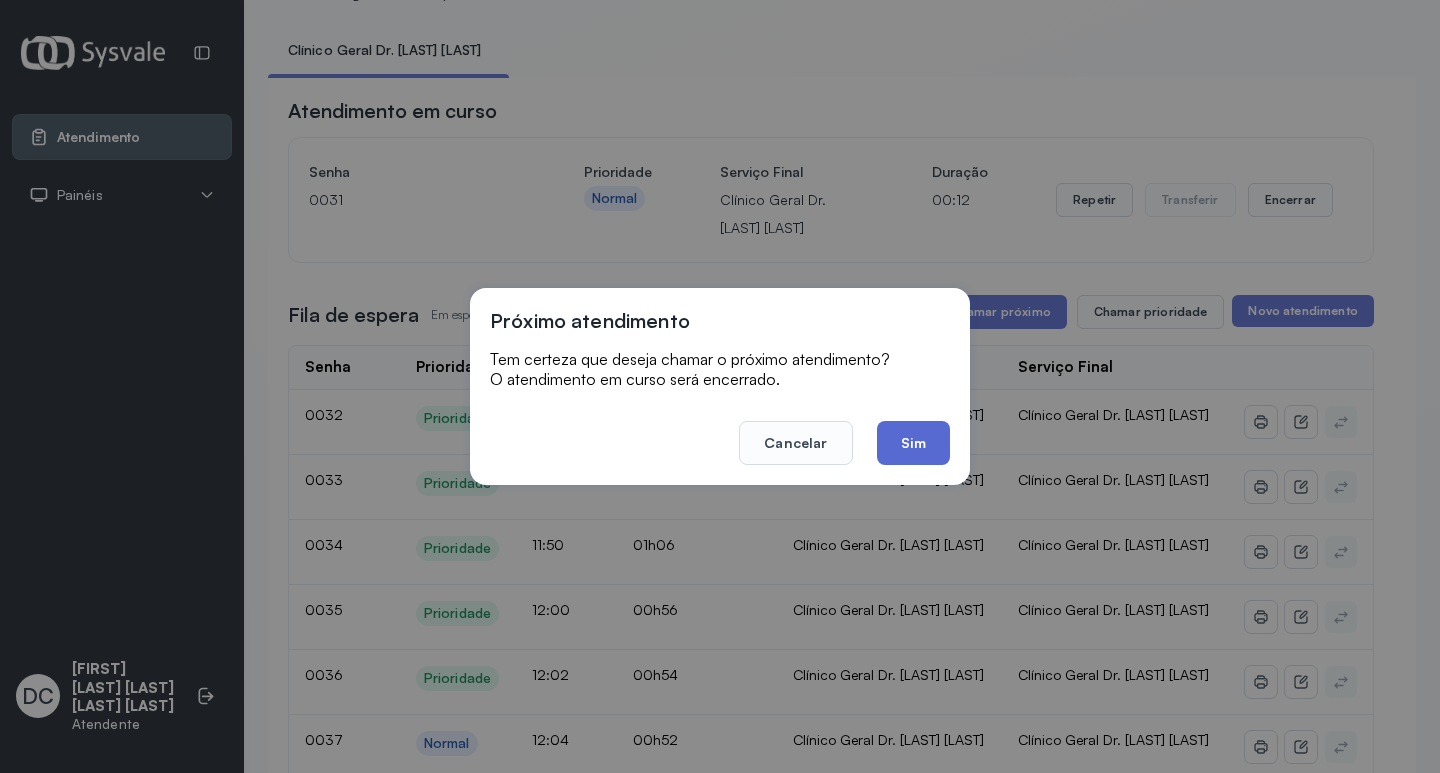 click on "Sim" 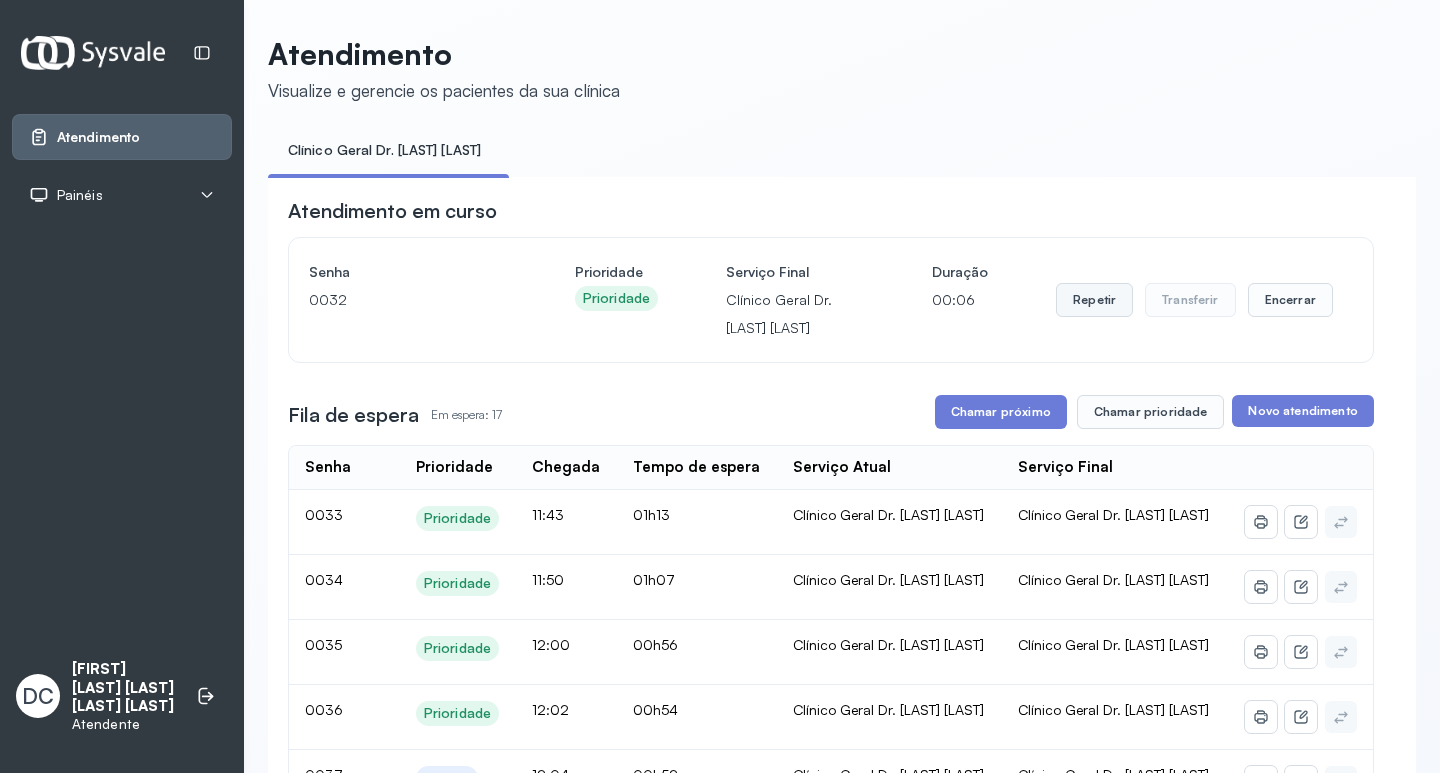 click on "Repetir" at bounding box center [1094, 300] 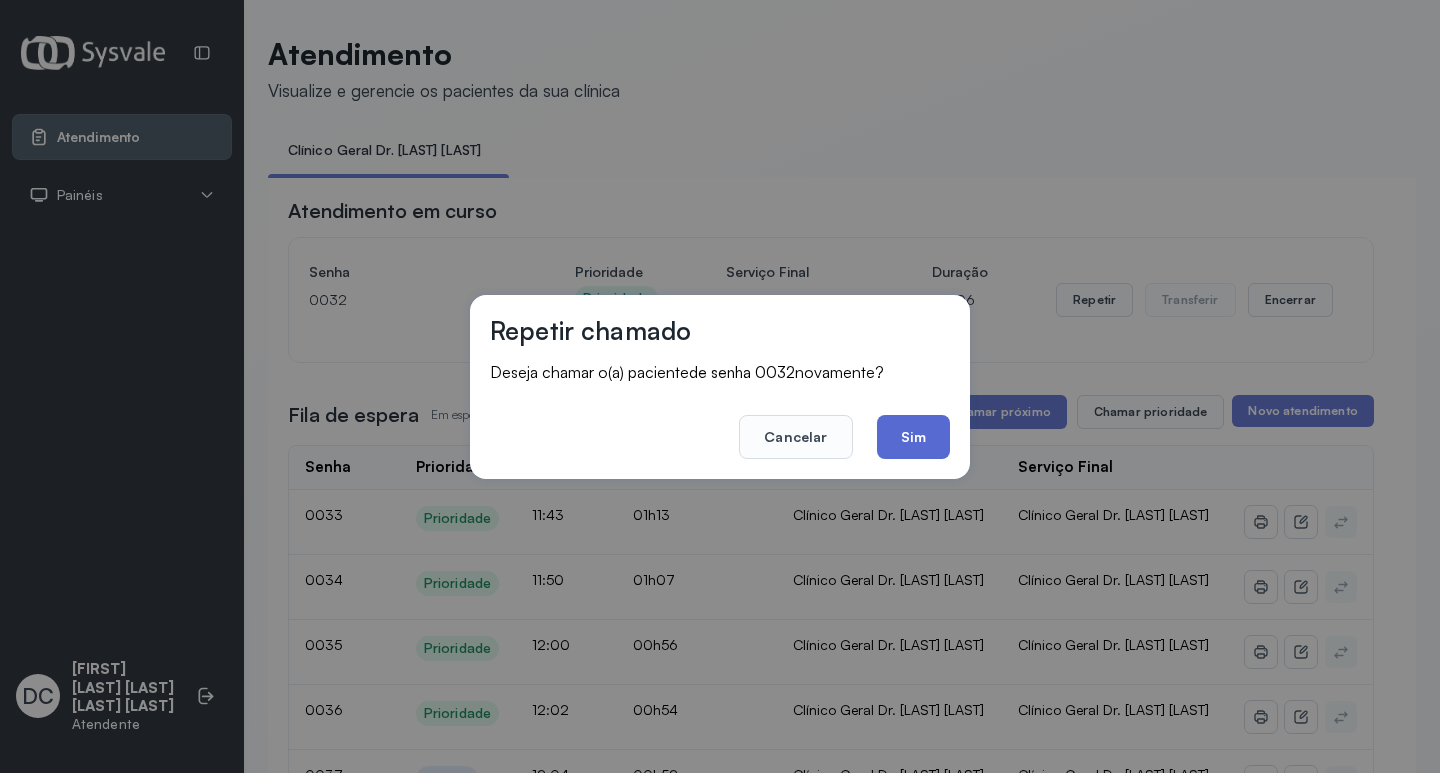 click on "Sim" 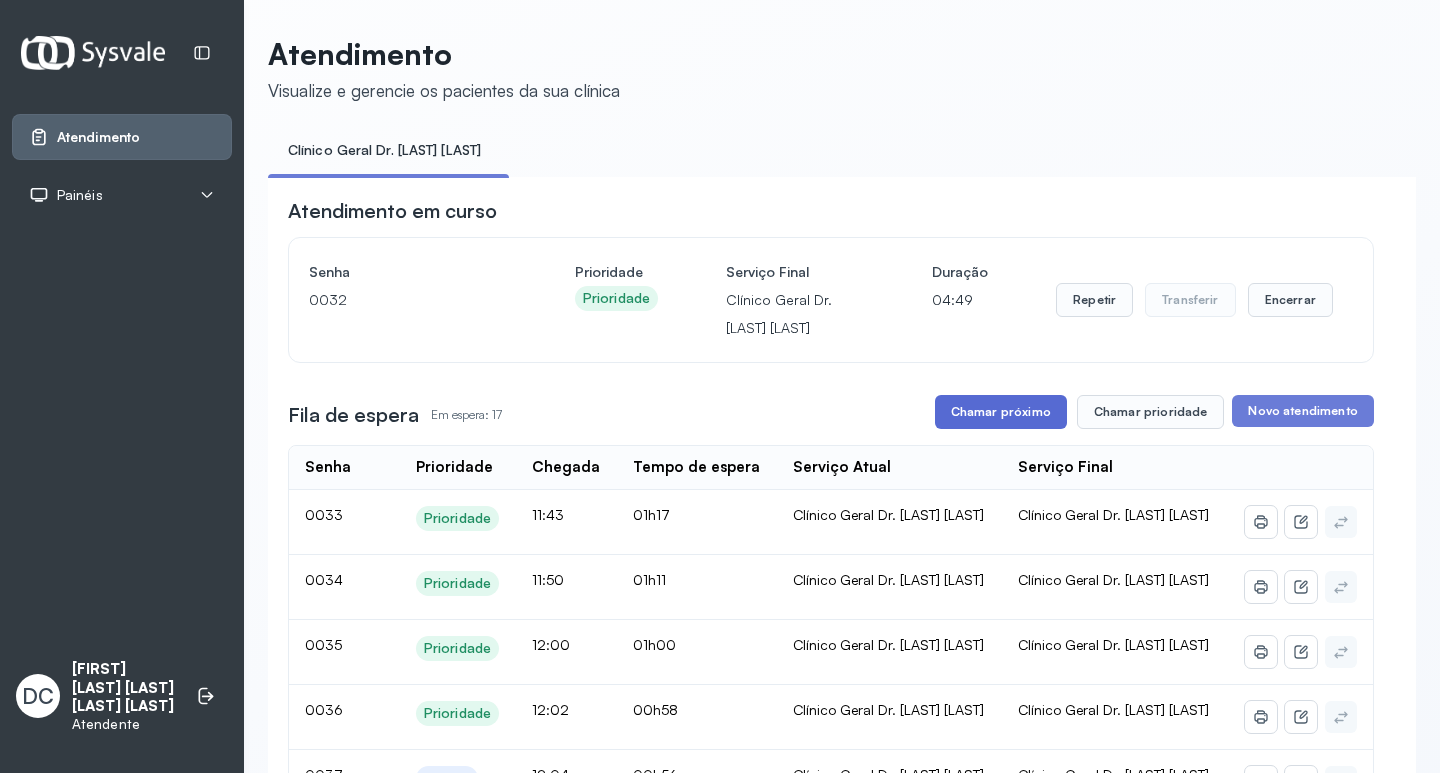 click on "Chamar próximo" at bounding box center (1001, 412) 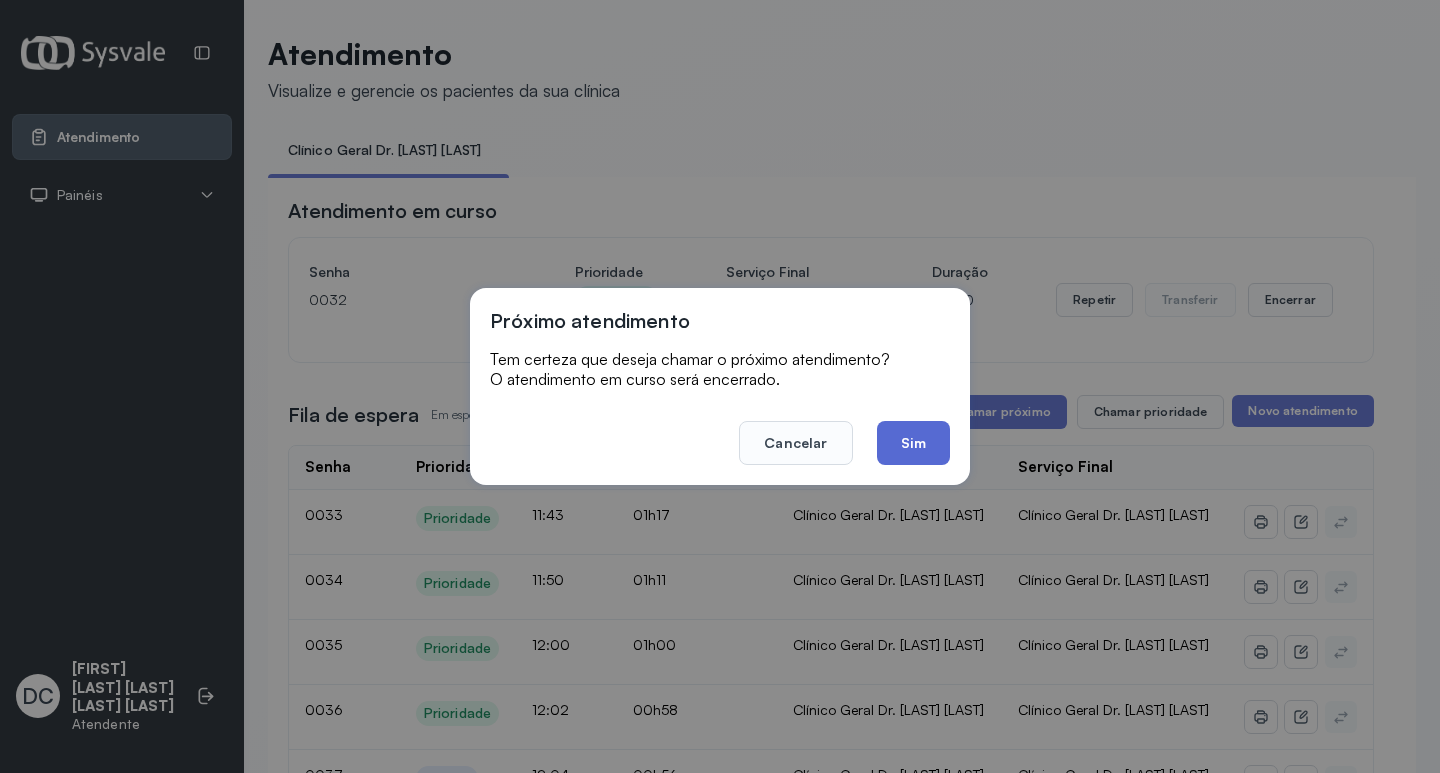 click on "Sim" 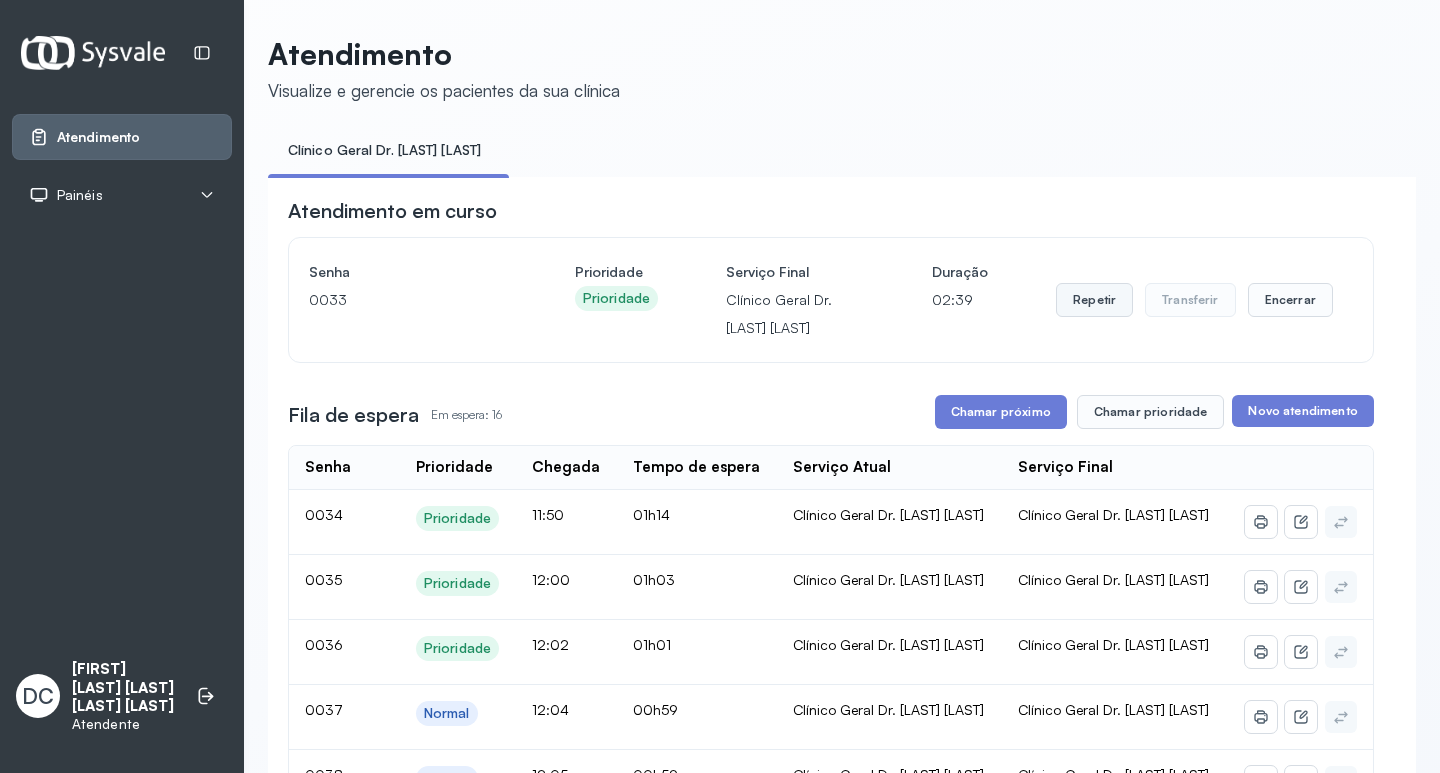click on "Repetir" at bounding box center [1094, 300] 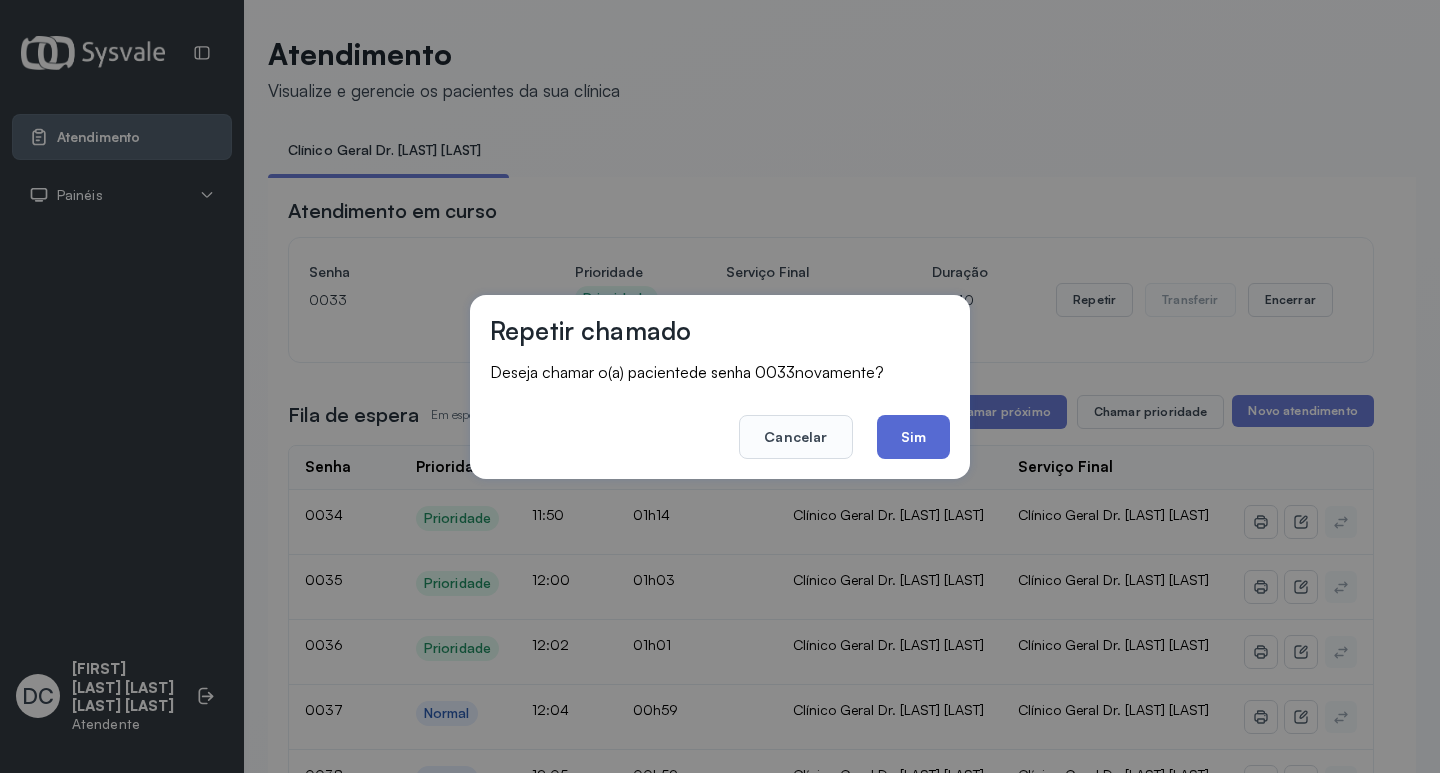 click on "Sim" 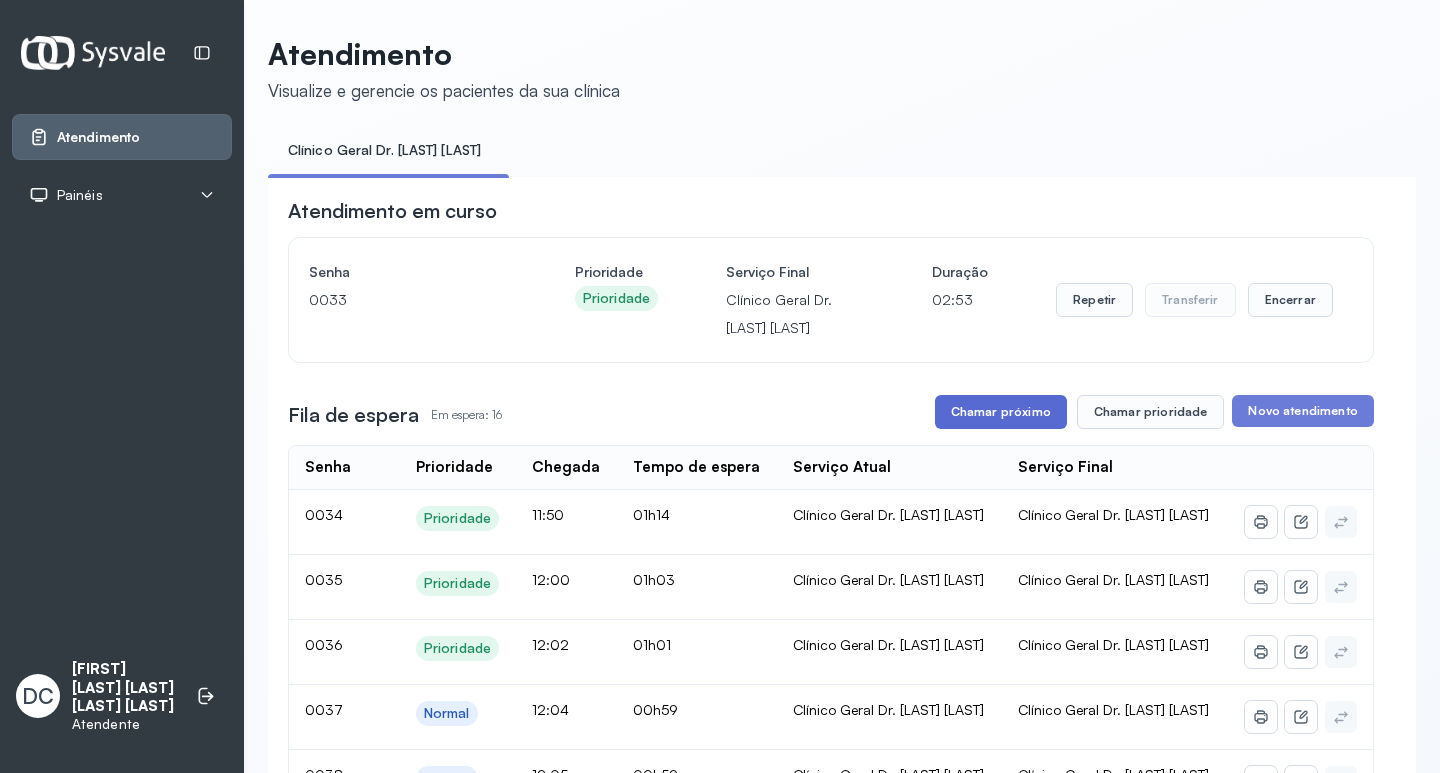 click on "Chamar próximo" at bounding box center [1001, 412] 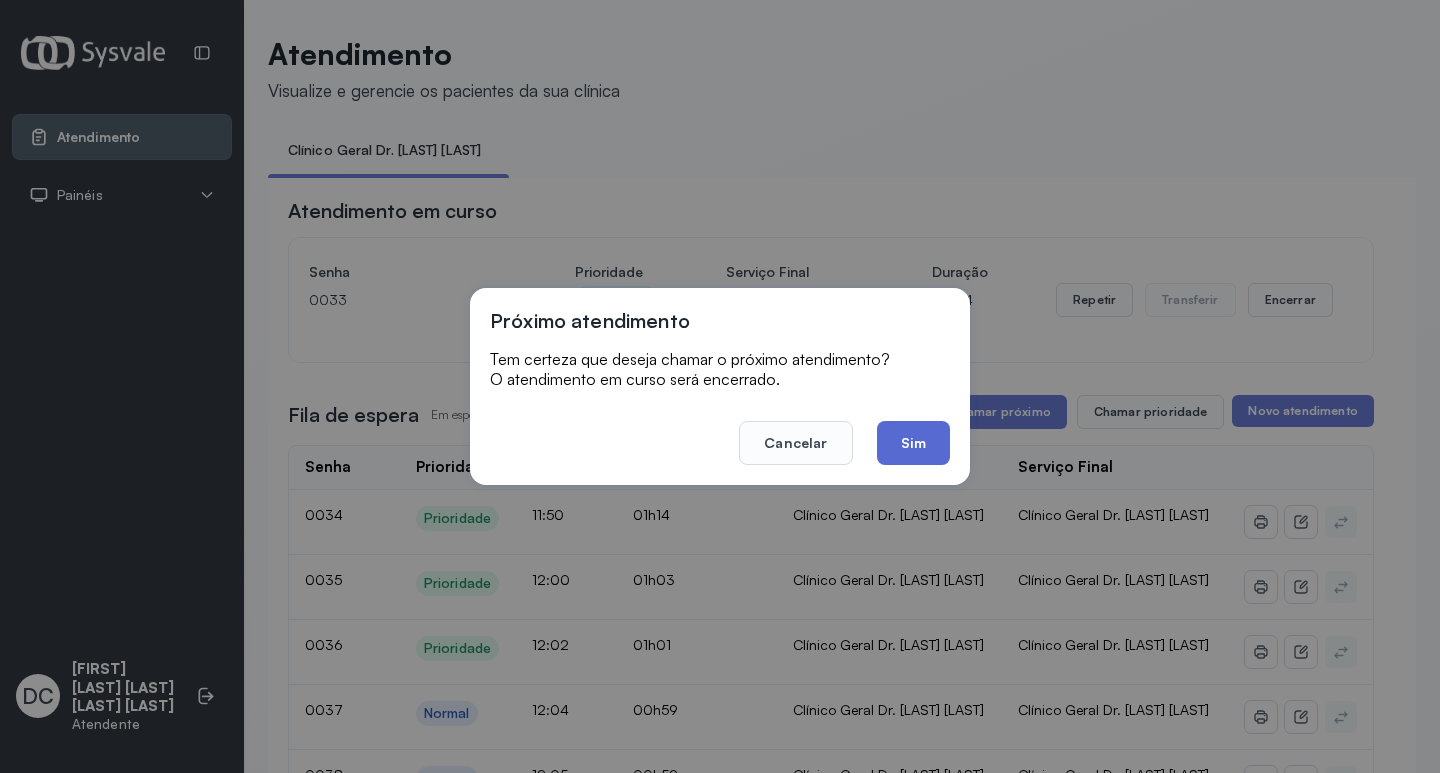 click on "Sim" 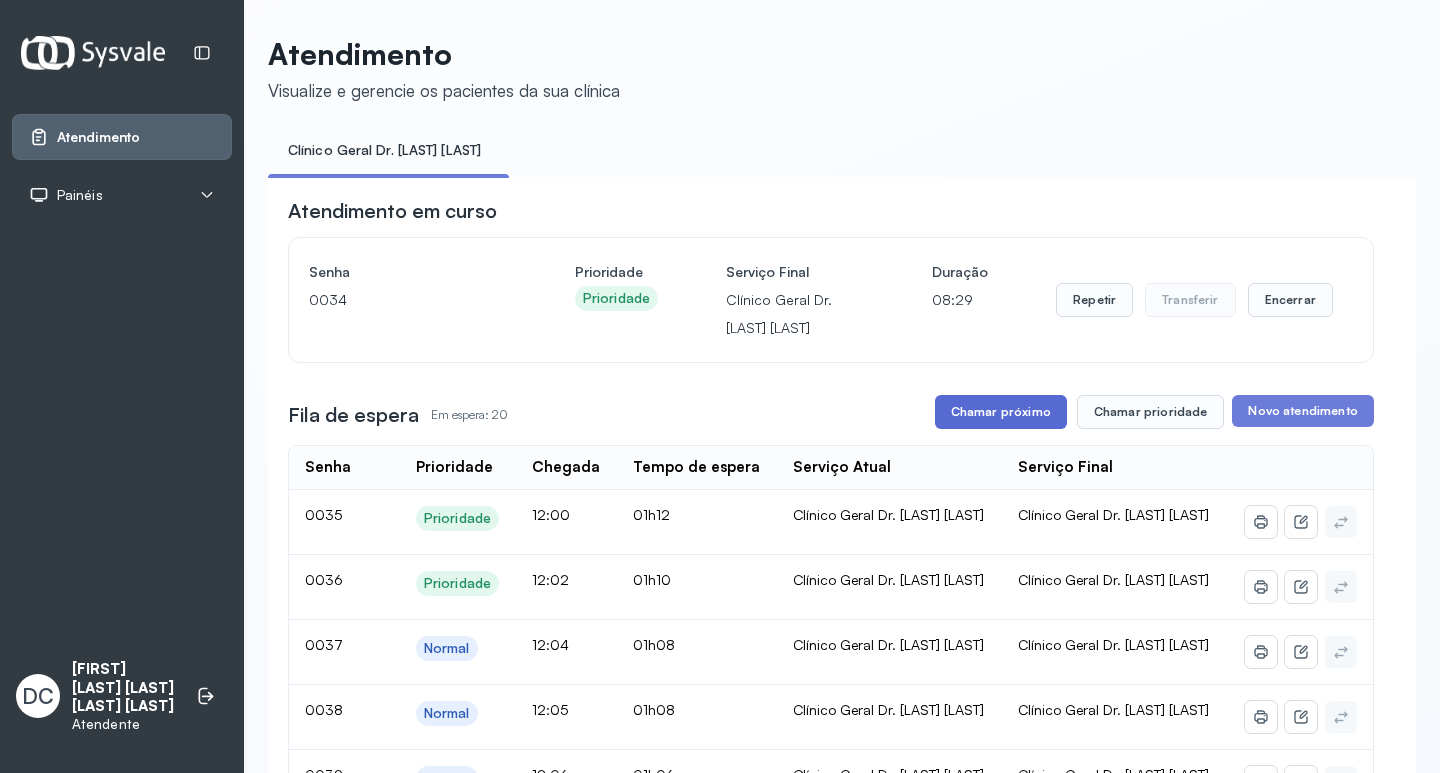 click on "Chamar próximo" at bounding box center (1001, 412) 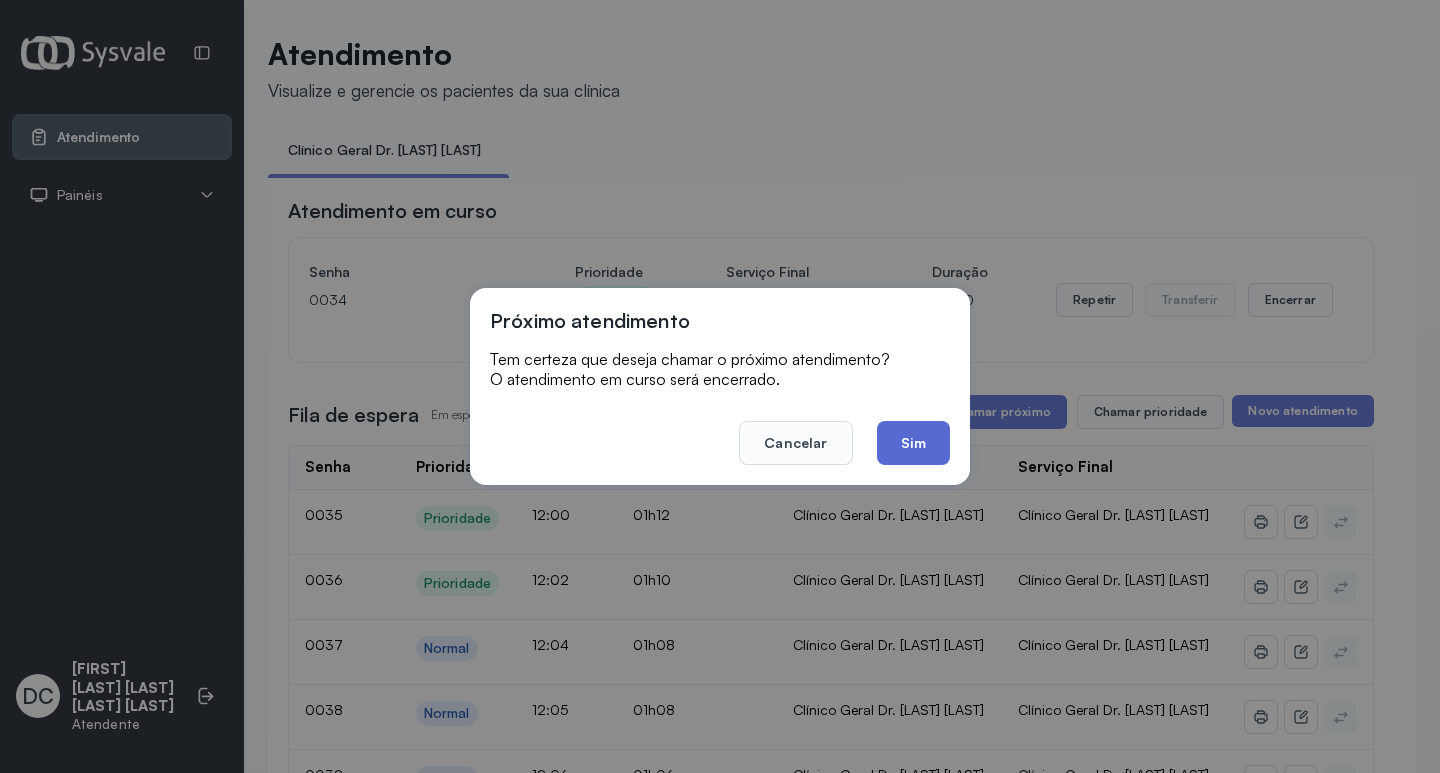 click on "Sim" 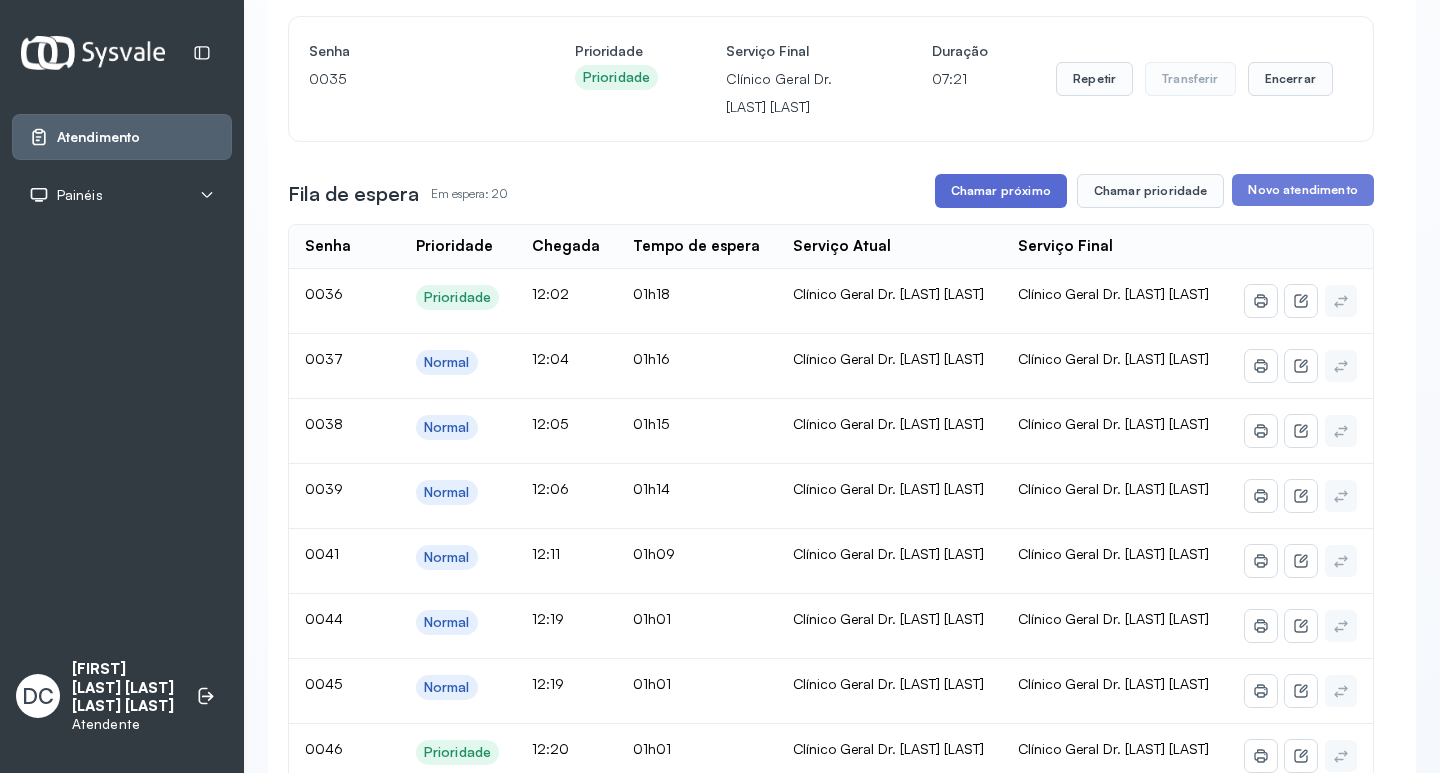 scroll, scrollTop: 200, scrollLeft: 0, axis: vertical 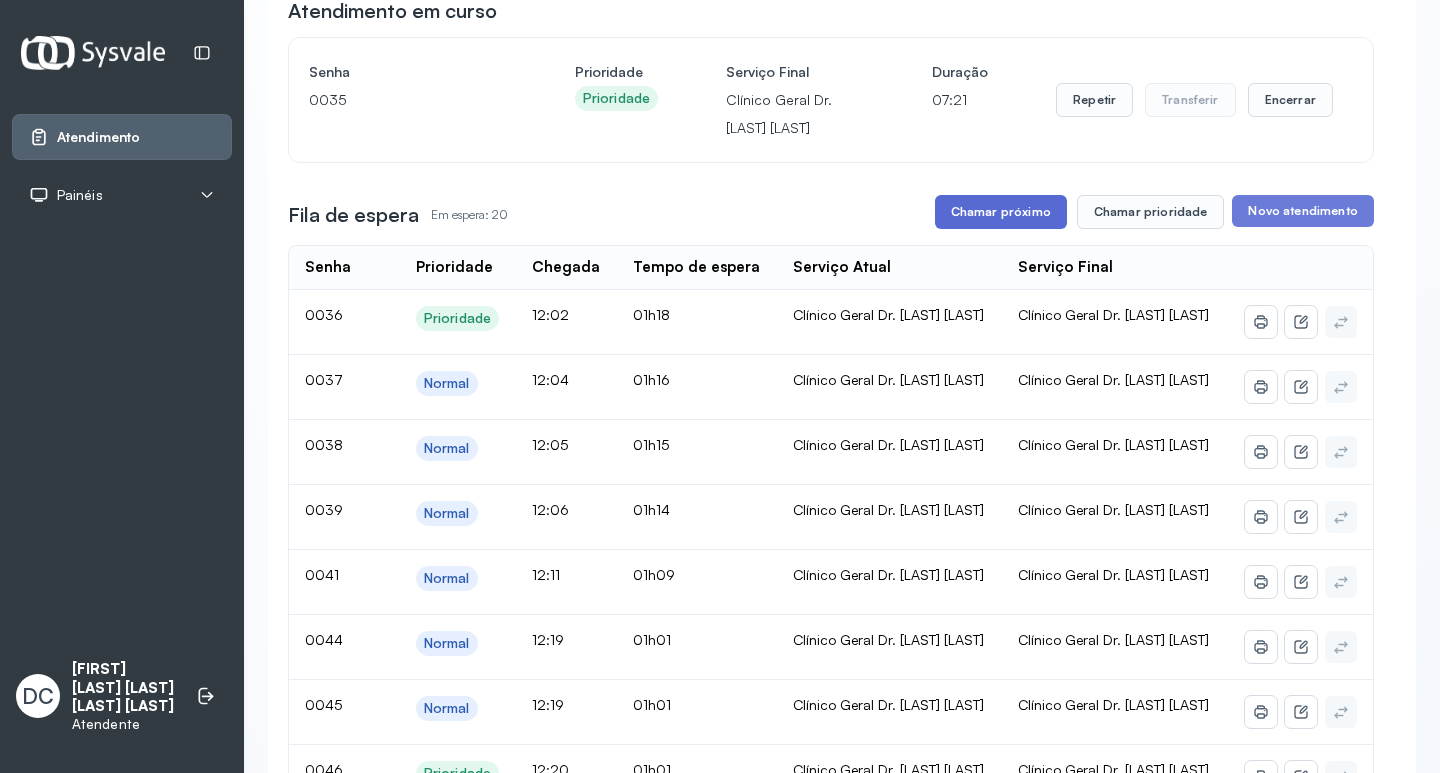 click on "Chamar próximo" at bounding box center (1001, 212) 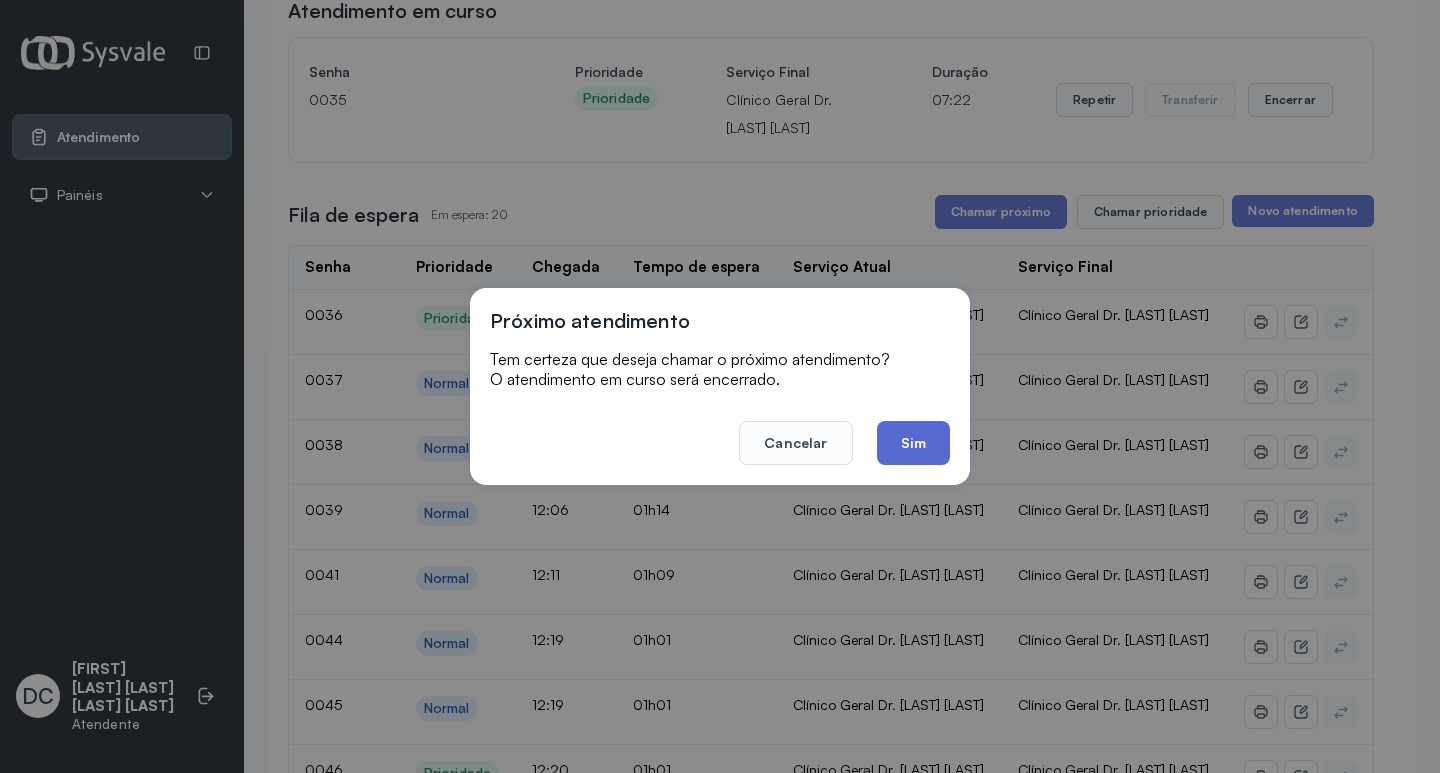 click on "Sim" 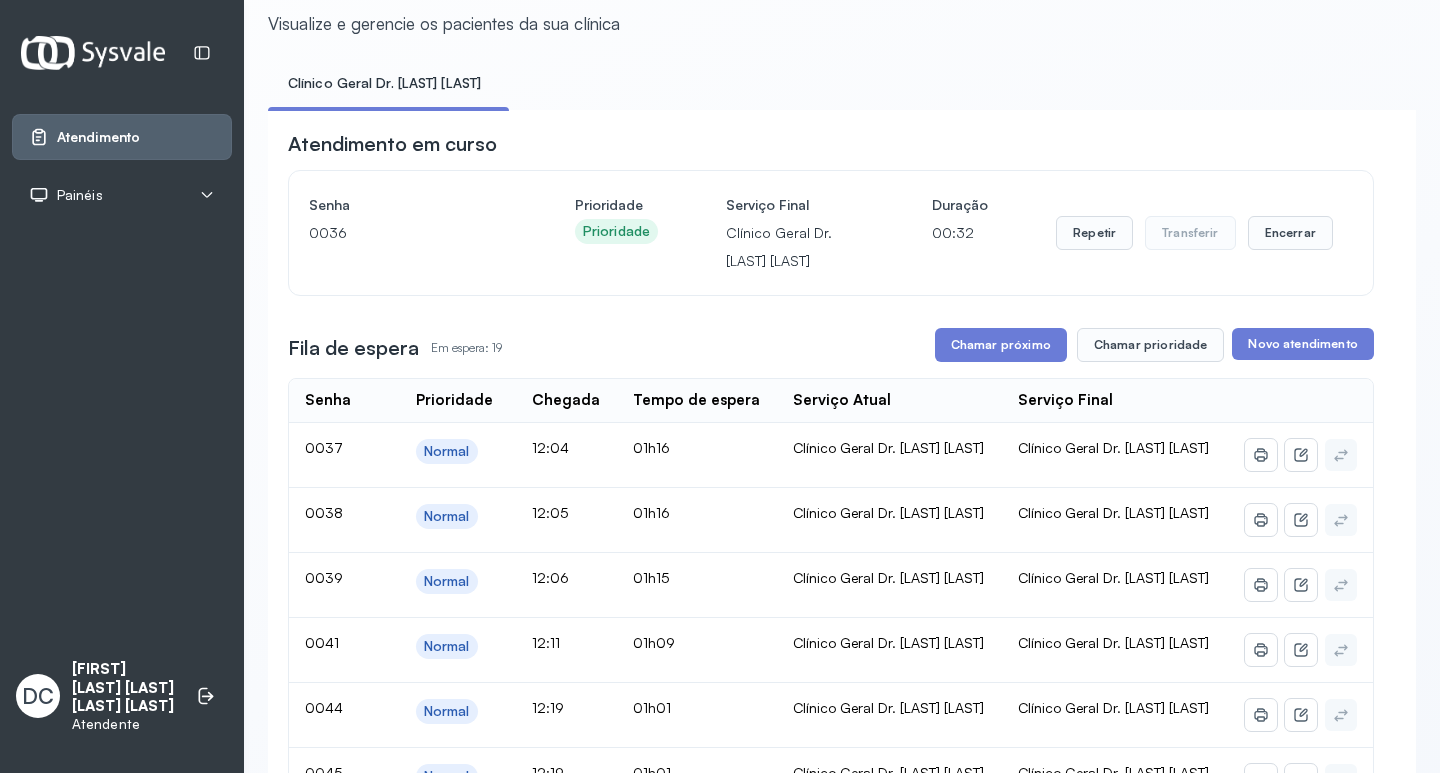 scroll, scrollTop: 0, scrollLeft: 0, axis: both 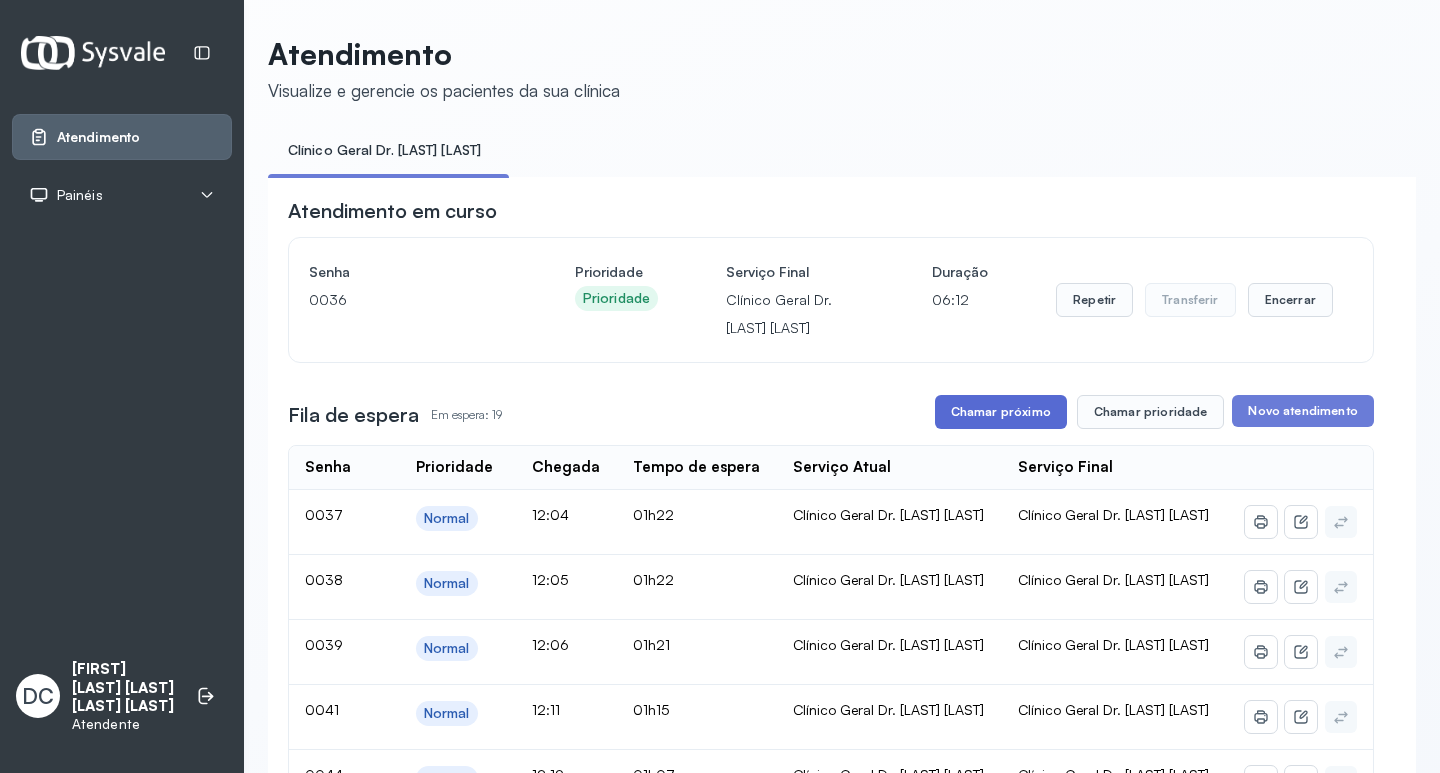 click on "Chamar próximo" at bounding box center [1001, 412] 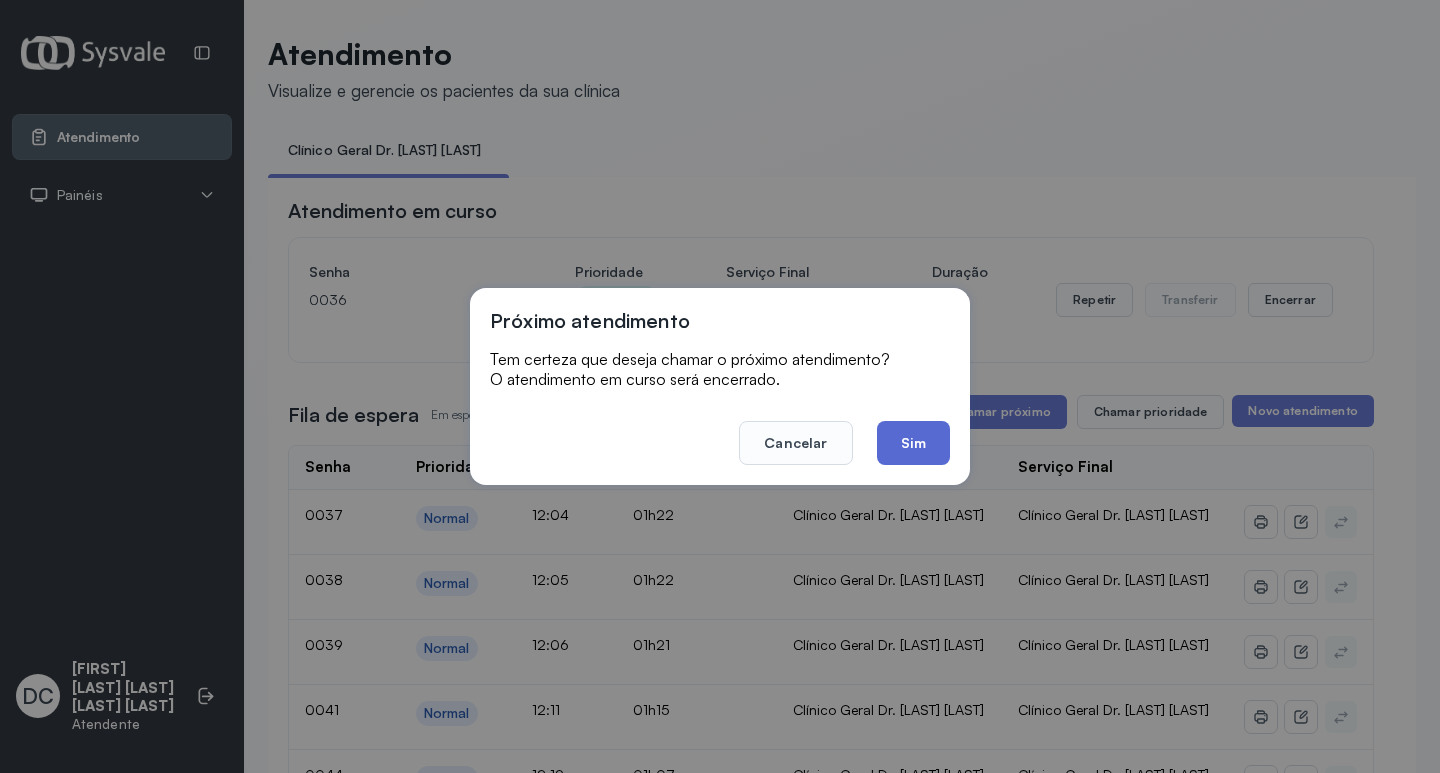 click on "Sim" 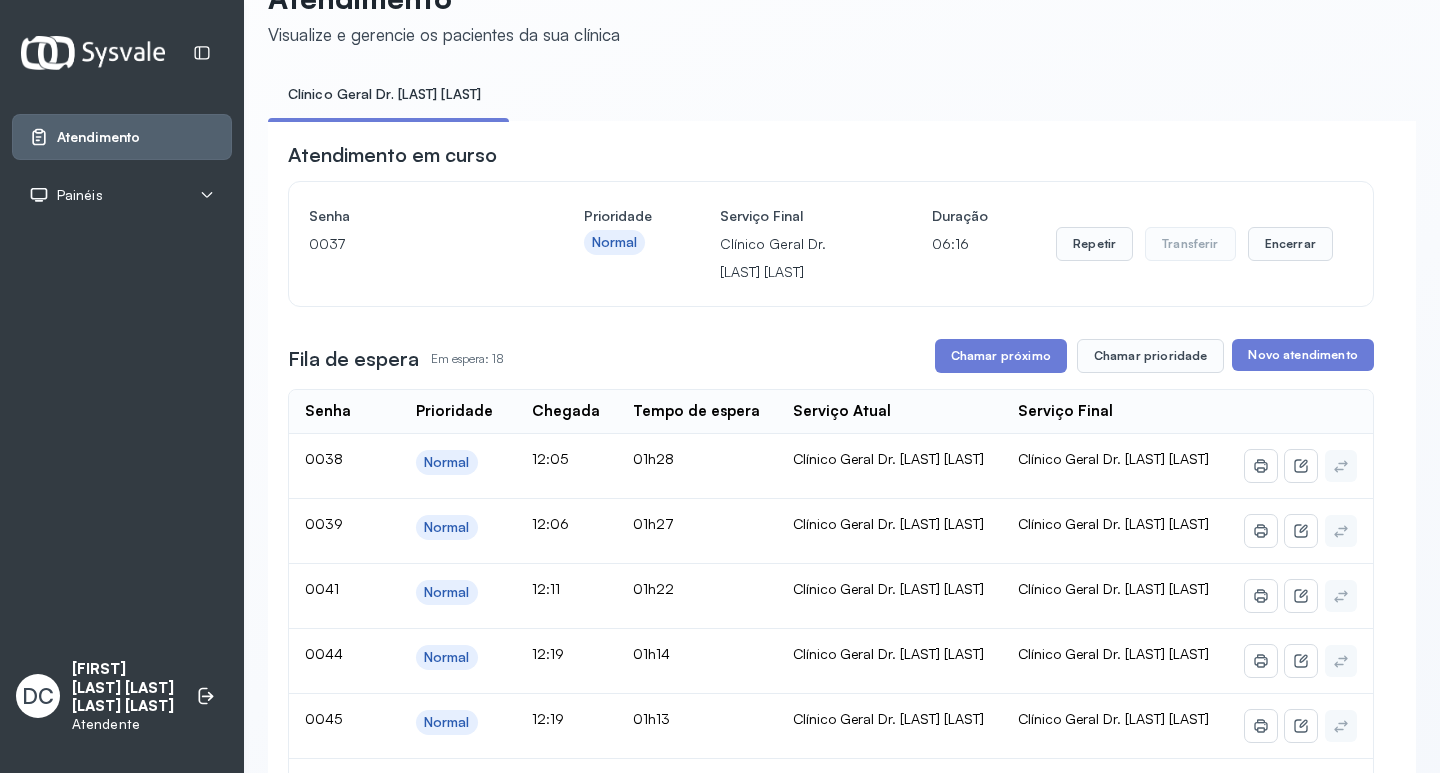 scroll, scrollTop: 100, scrollLeft: 0, axis: vertical 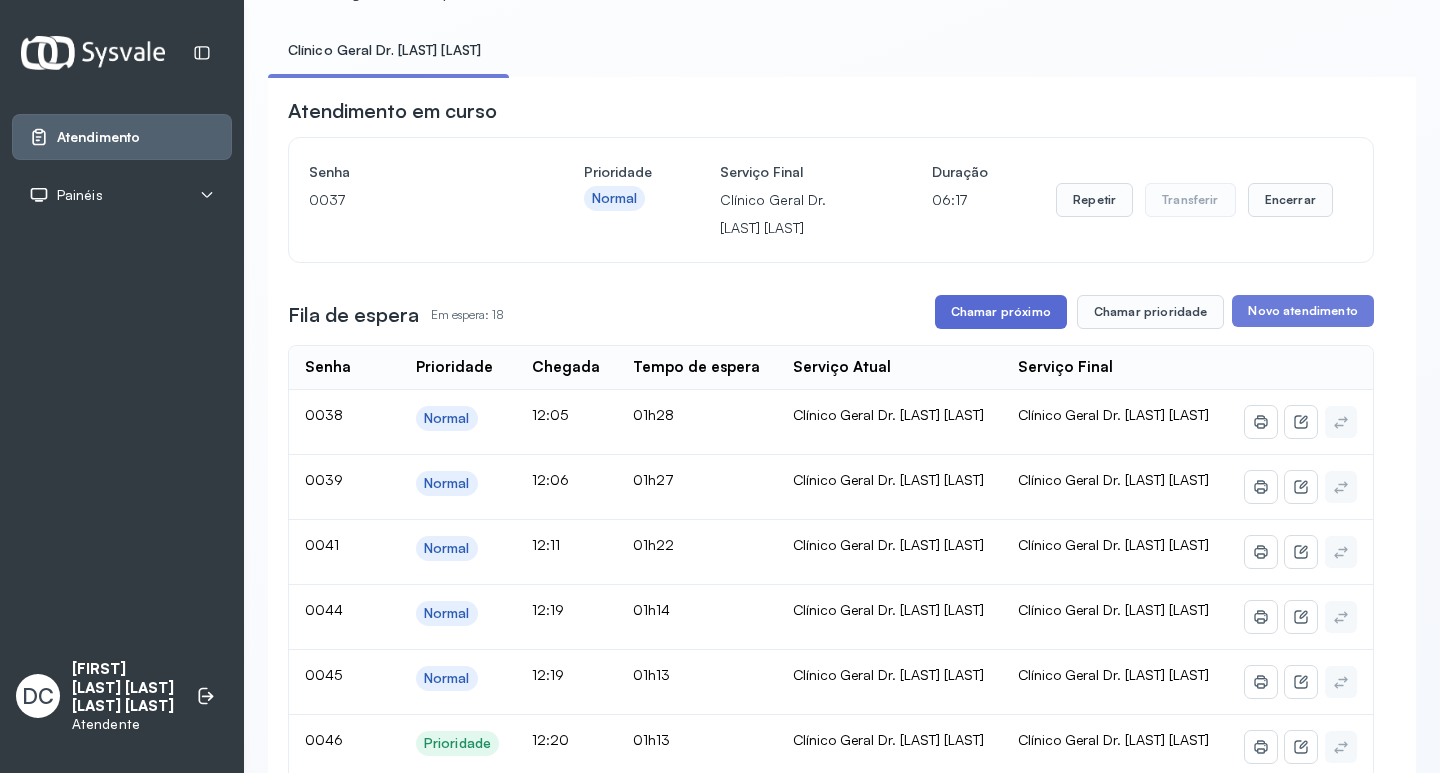 click on "Chamar próximo" at bounding box center (1001, 312) 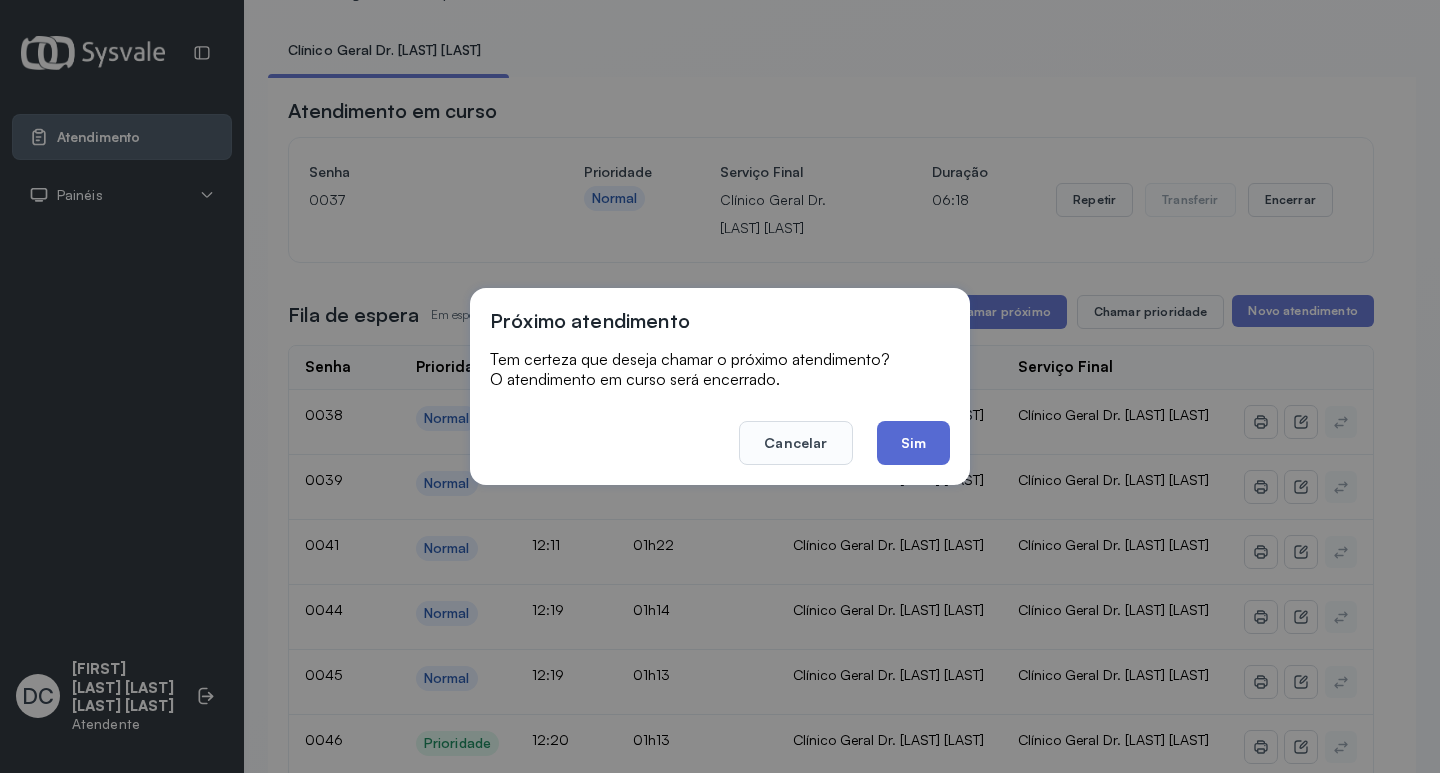 click on "Sim" 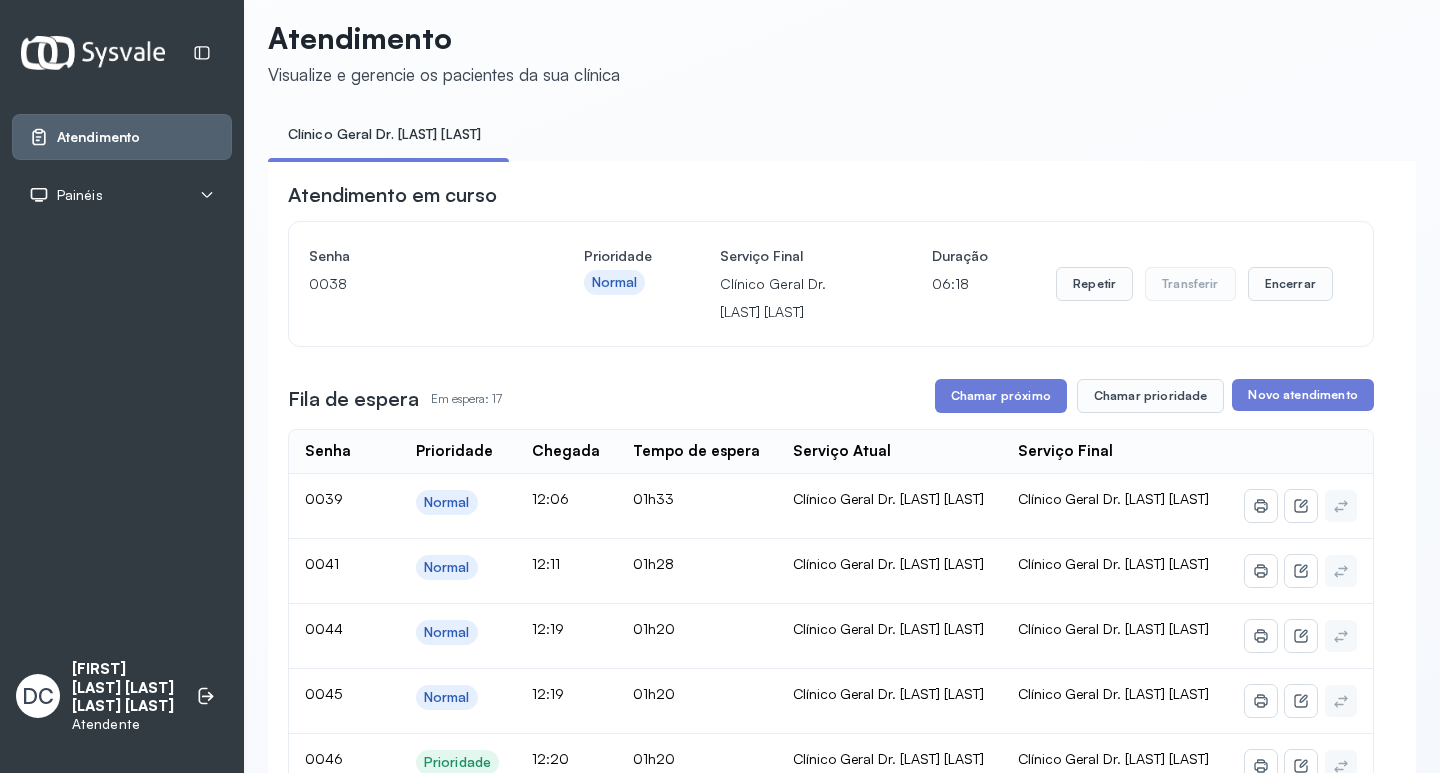 scroll, scrollTop: 0, scrollLeft: 0, axis: both 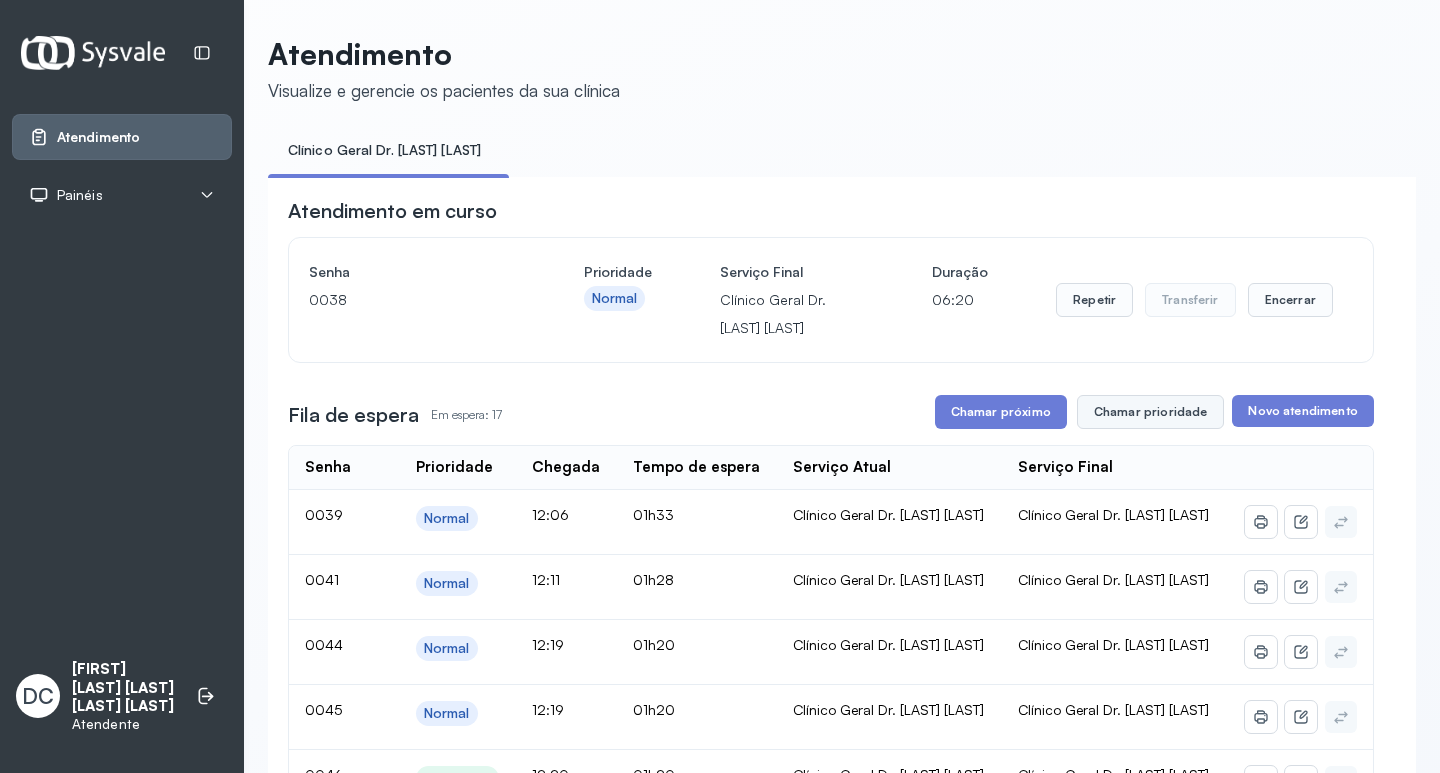 click on "Chamar prioridade" at bounding box center [1151, 412] 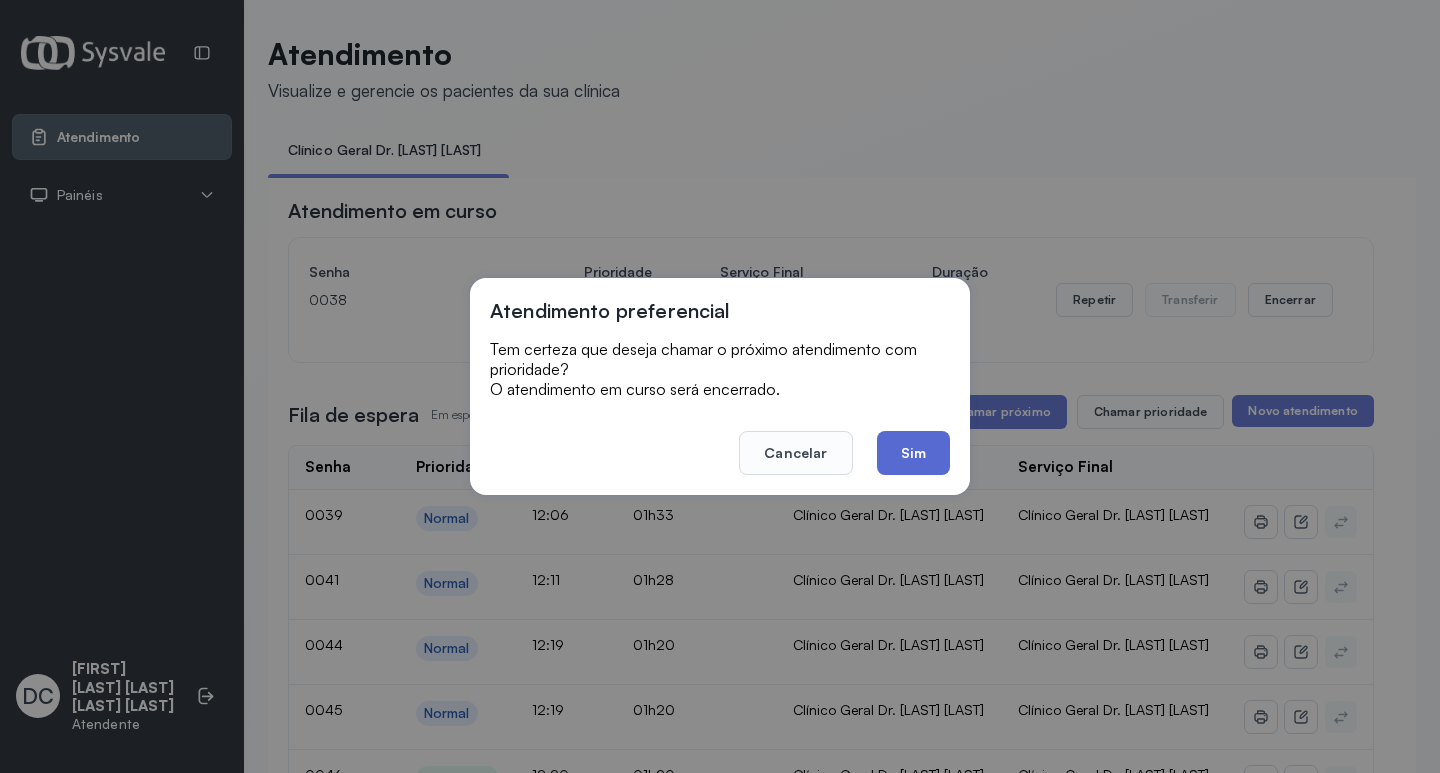 click on "Sim" 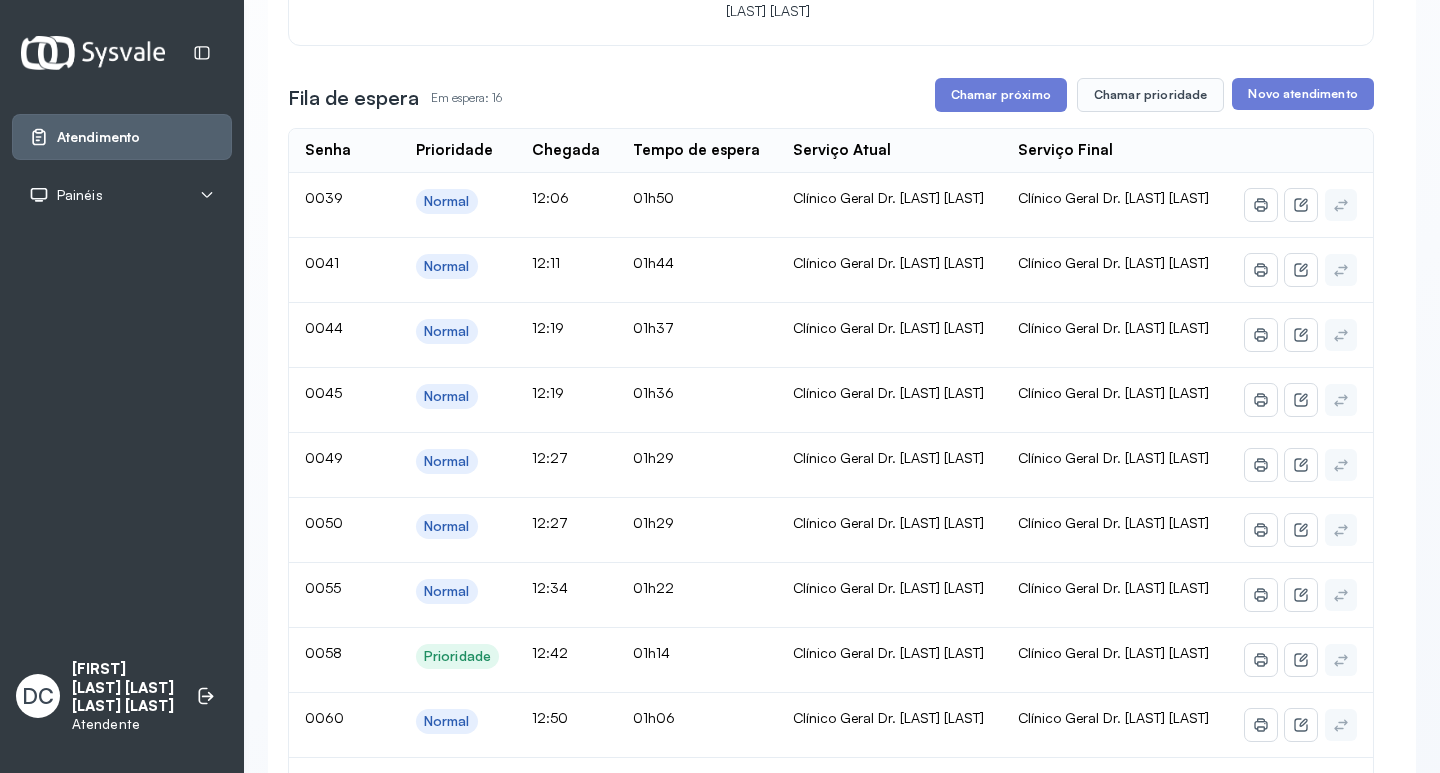 scroll, scrollTop: 300, scrollLeft: 0, axis: vertical 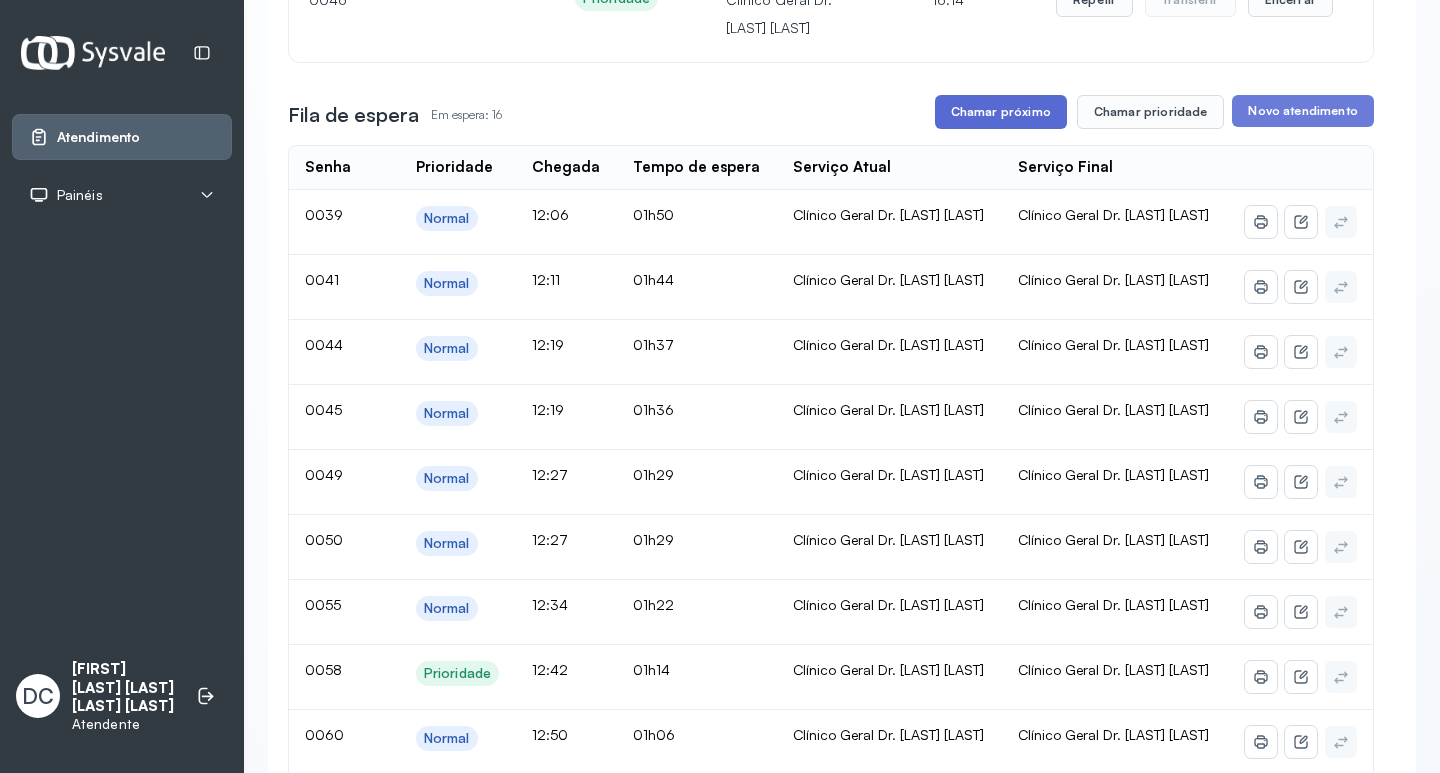click on "Chamar próximo" at bounding box center [1001, 112] 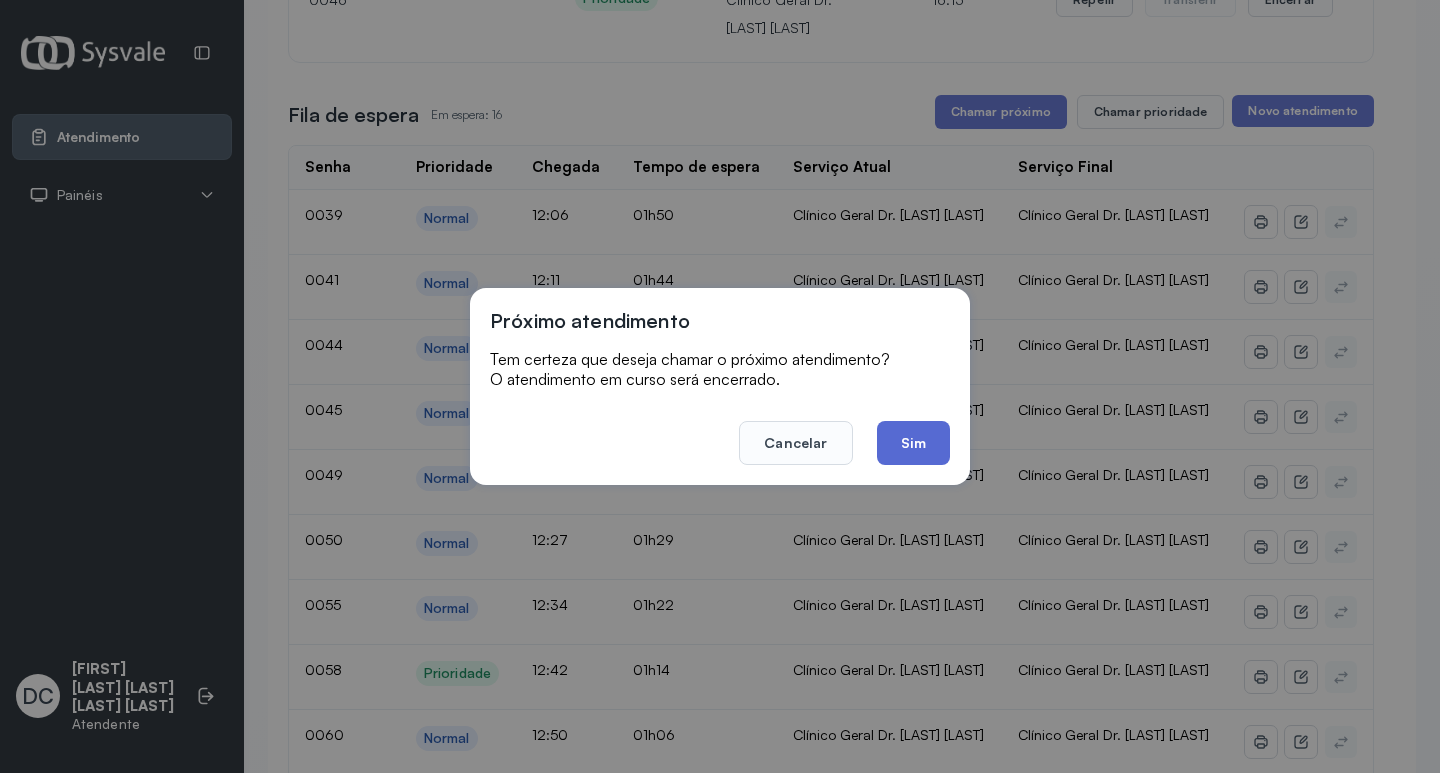 click on "Sim" 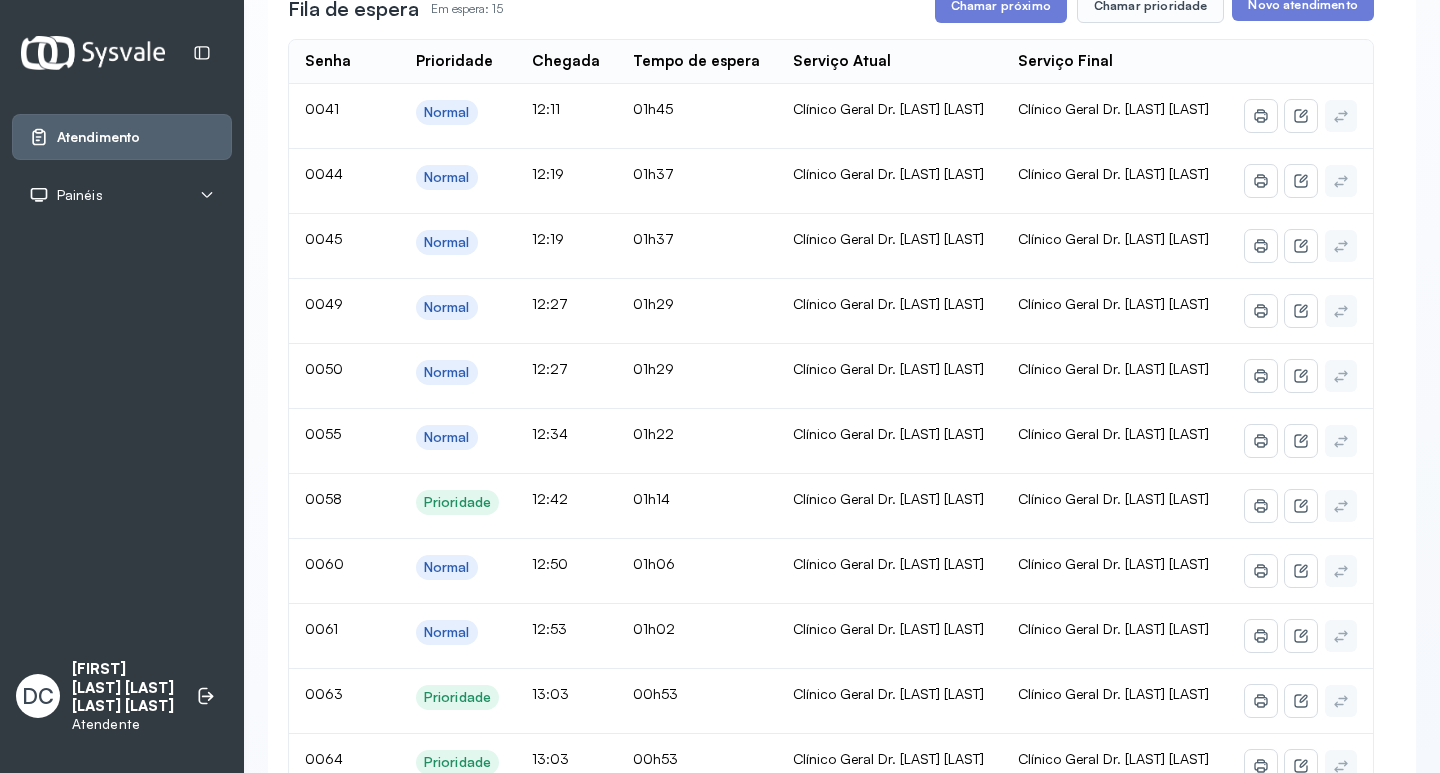 scroll, scrollTop: 400, scrollLeft: 0, axis: vertical 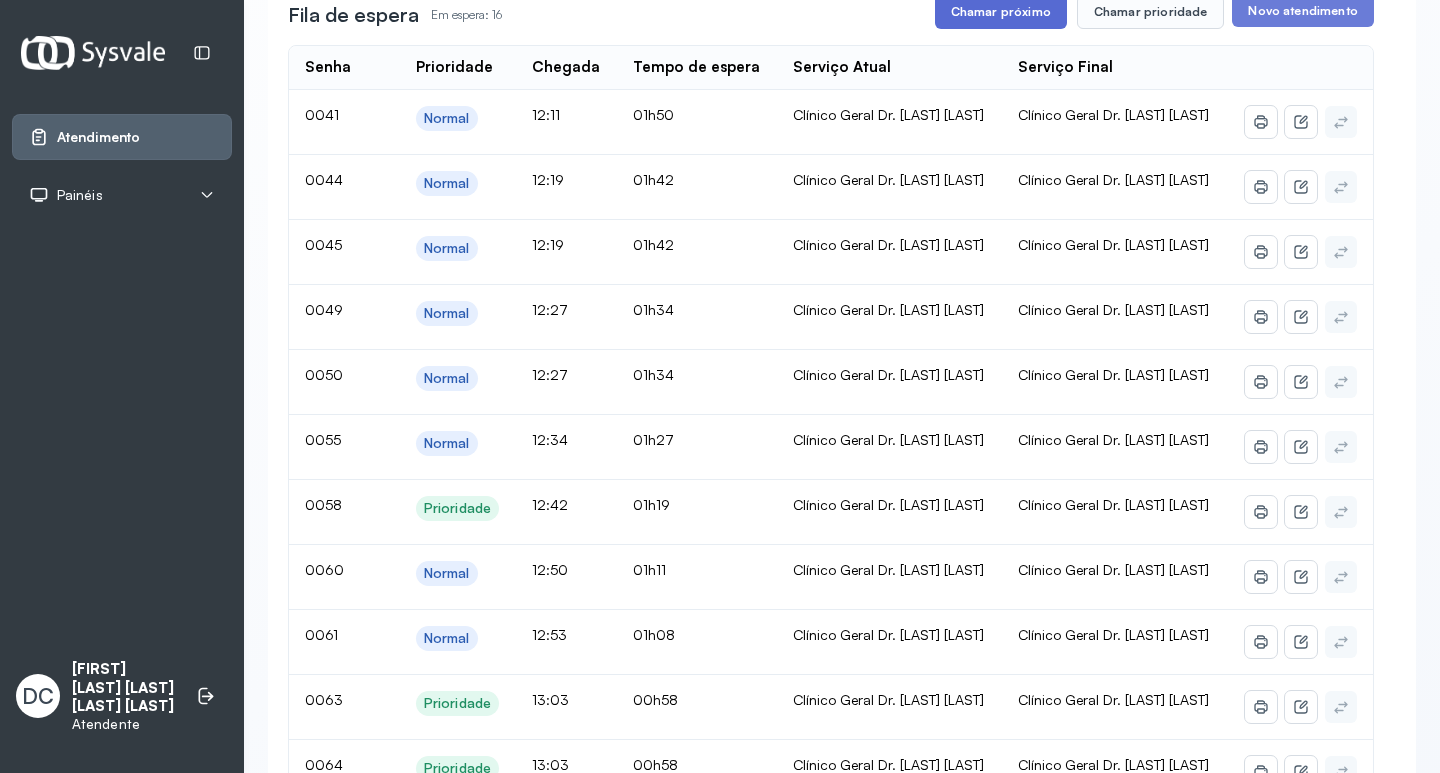 click on "Chamar próximo" at bounding box center [1001, 12] 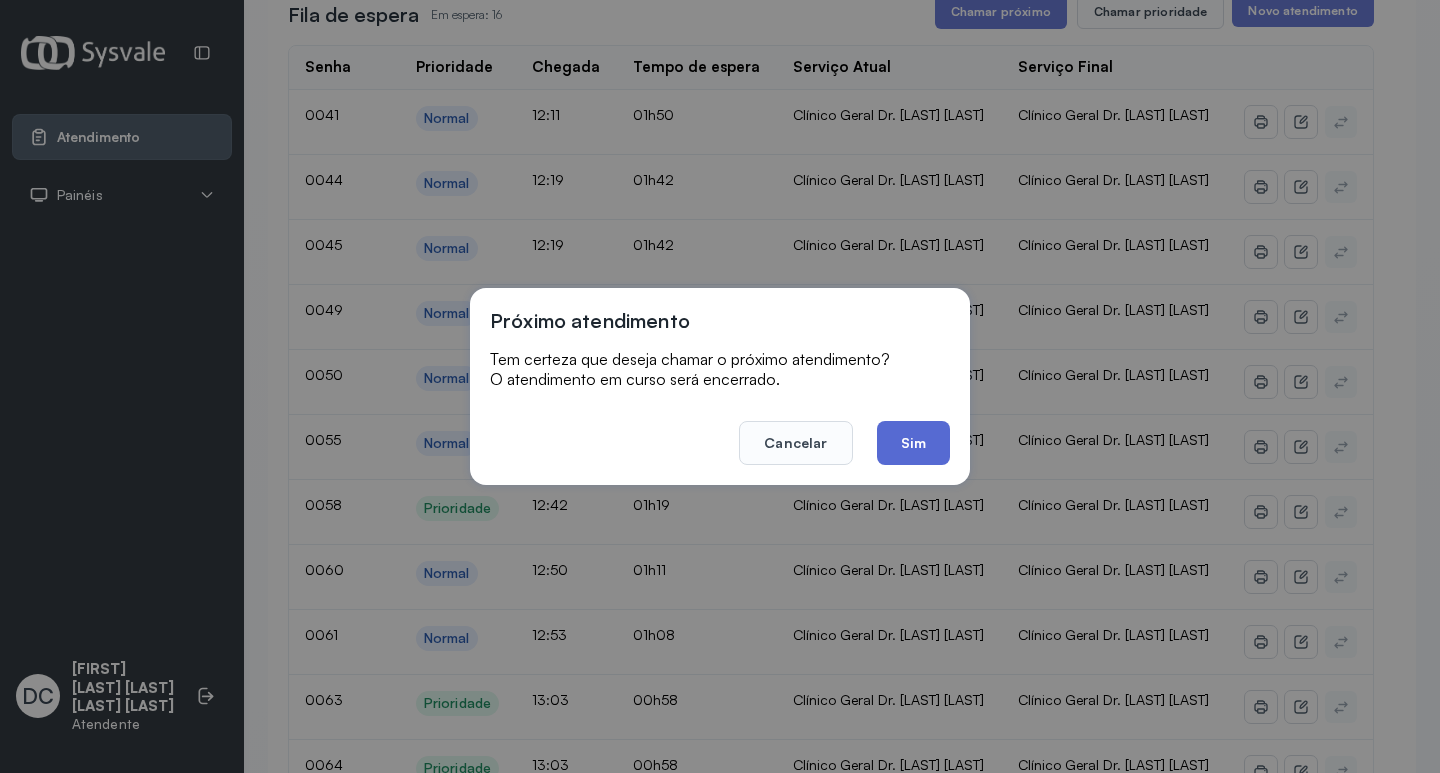 click on "Sim" 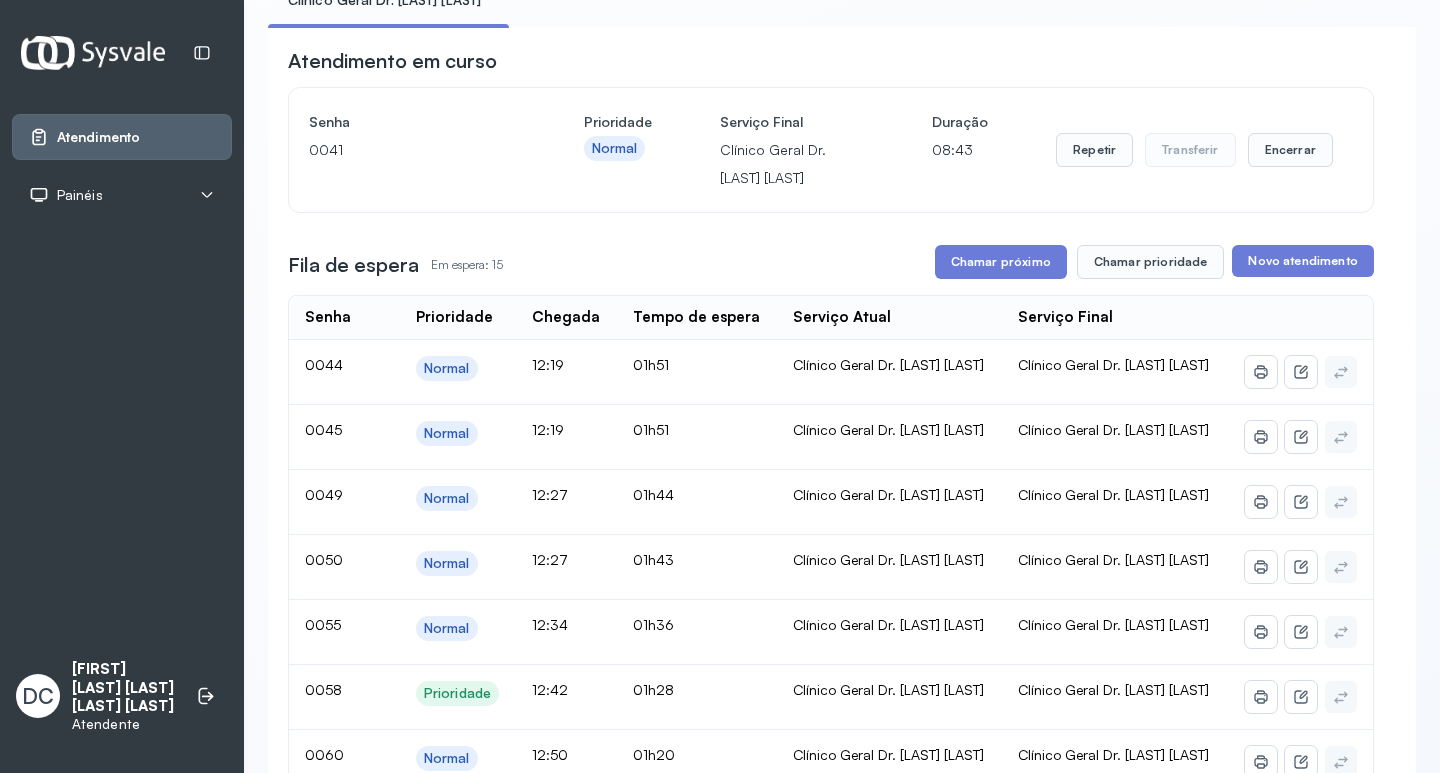scroll, scrollTop: 100, scrollLeft: 0, axis: vertical 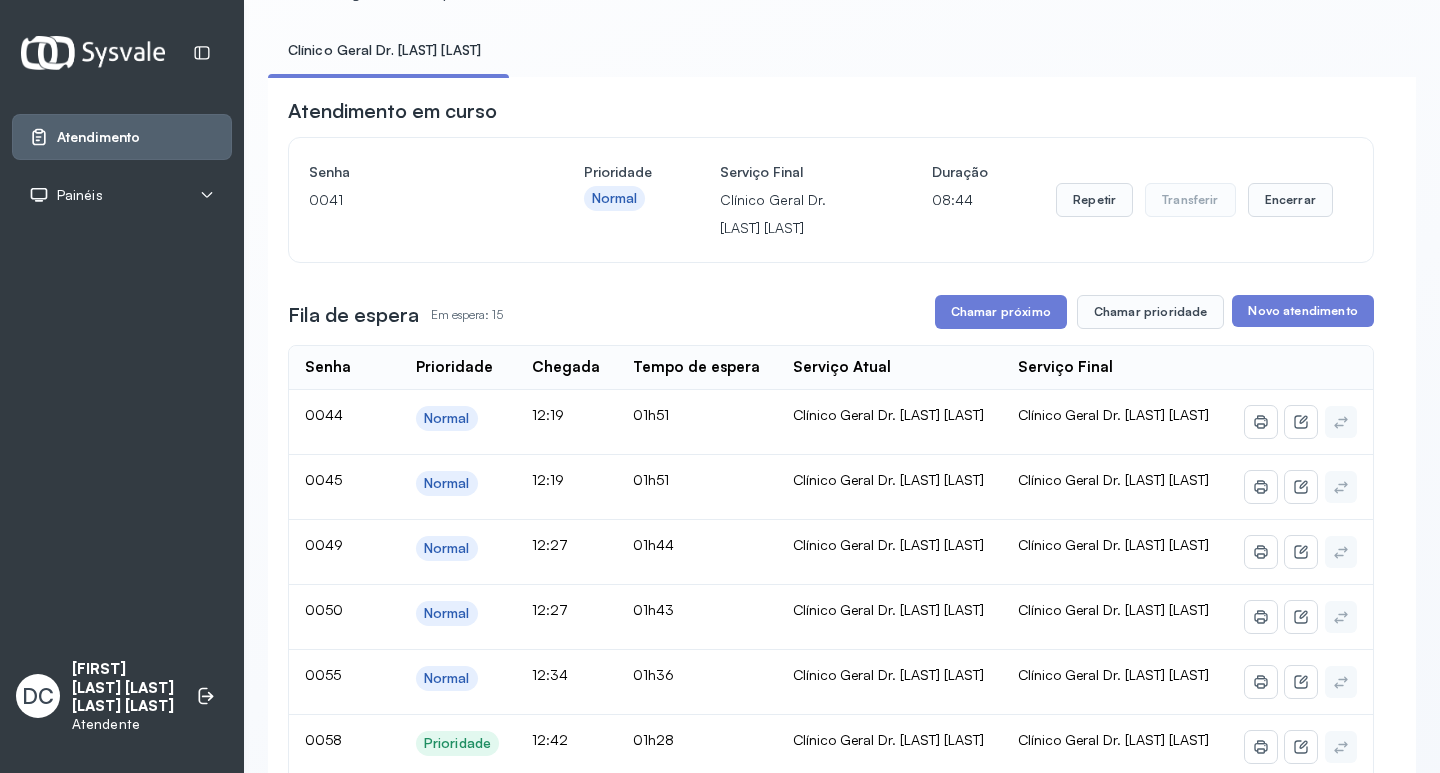 click on "Atendimento em curso Senha 0041 Prioridade Normal Serviço Final Clínico Geral Dr. [LAST] [LAST] Duração 08:44 Repetir Transferir Encerrar Fila de espera  Em espera: 15 Chamar próximo Chamar prioridade Novo atendimento Senha    Prioridade  Chegada  Tempo de espera  Serviço Atual  Serviço Final    0044 Normal 12:19 01h51 Clínico Geral Dr. [LAST] [LAST] Clínico Geral Dr. [LAST] [LAST] 0045 Normal 12:19 01h51 Clínico Geral Dr. [LAST] [LAST] Clínico Geral Dr. [LAST] [LAST] 0049 Normal 12:27 01h44 Clínico Geral Dr. [LAST] [LAST] Clínico Geral Dr. [LAST] [LAST] 0050 Normal 12:27 01h43 Clínico Geral Dr. [LAST] [LAST] Clínico Geral Dr. [LAST] [LAST] 0055 Normal 12:34 01h36 Clínico Geral Dr. [LAST] [LAST] Clínico Geral Dr. [LAST] [LAST] 0058 Prioridade 12:42 01h28 Clínico Geral Dr. [LAST] [LAST] Clínico Geral Dr. [LAST] [LAST] 0060 Normal 12:50 01h20 Clínico Geral Dr. [LAST] [LAST] Clínico Geral Dr. [LAST] [LAST] 0061 Normal 12:53 01h17 Clínico Geral Dr. [LAST] [LAST] Clínico Geral Dr. [LAST] [LAST] 0063 13:03 |" at bounding box center [831, 1085] 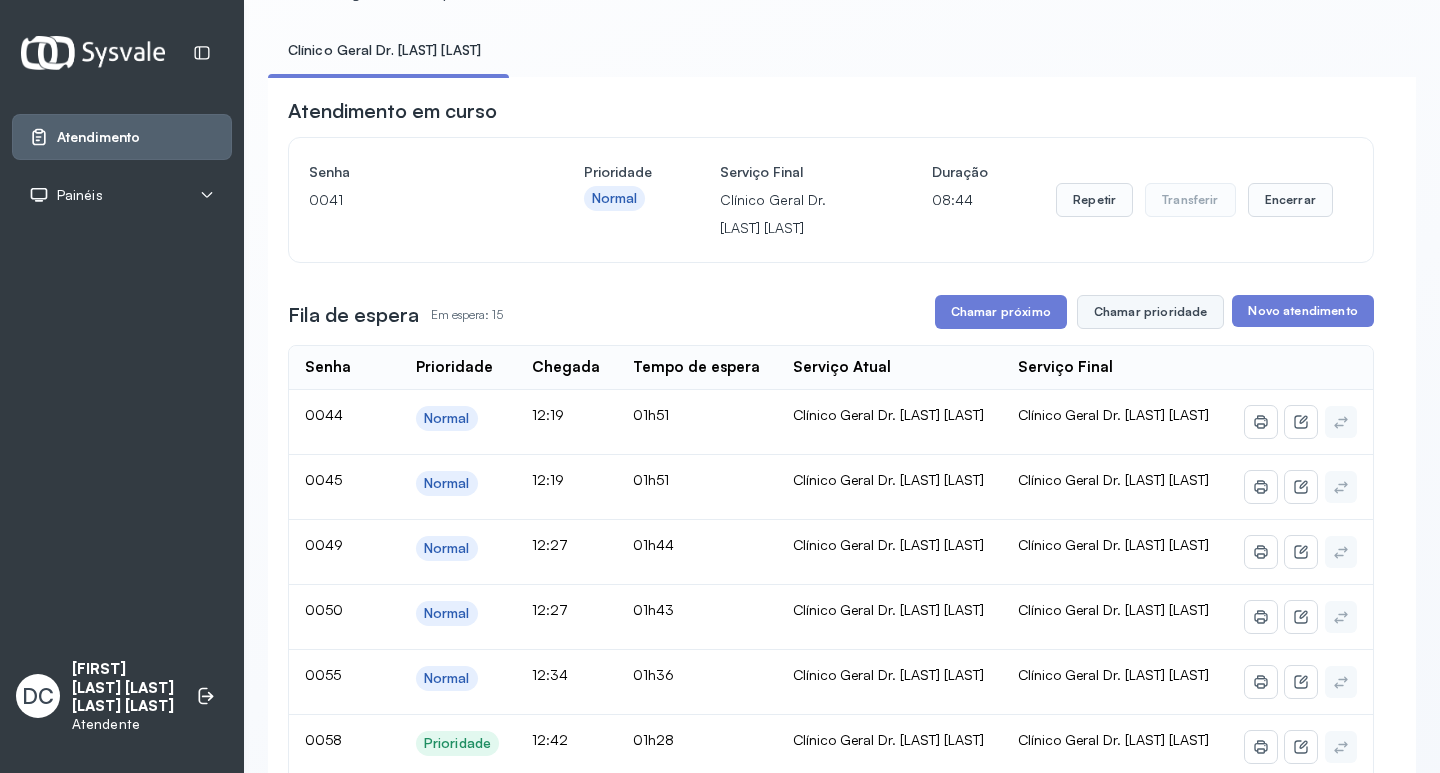 click on "Chamar prioridade" at bounding box center (1151, 312) 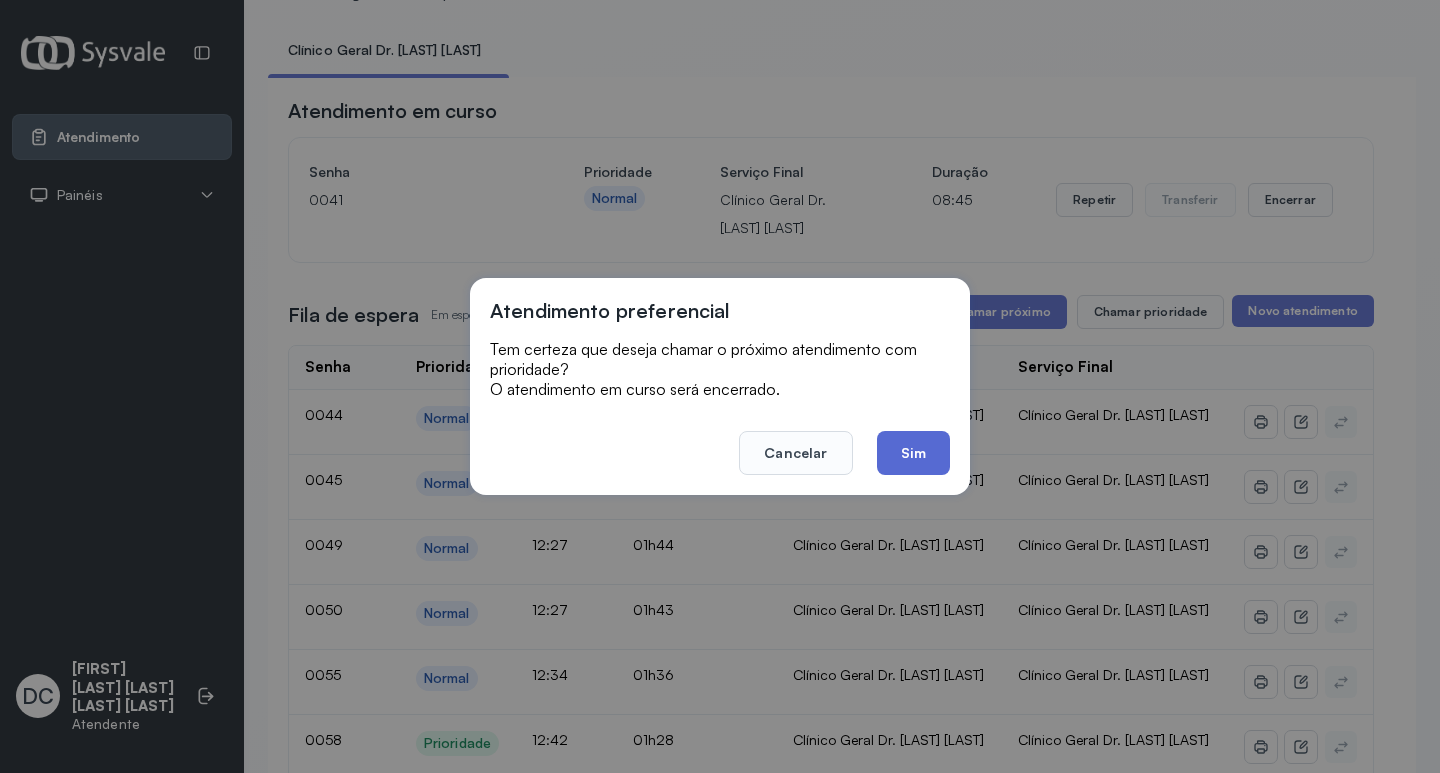 click on "Sim" 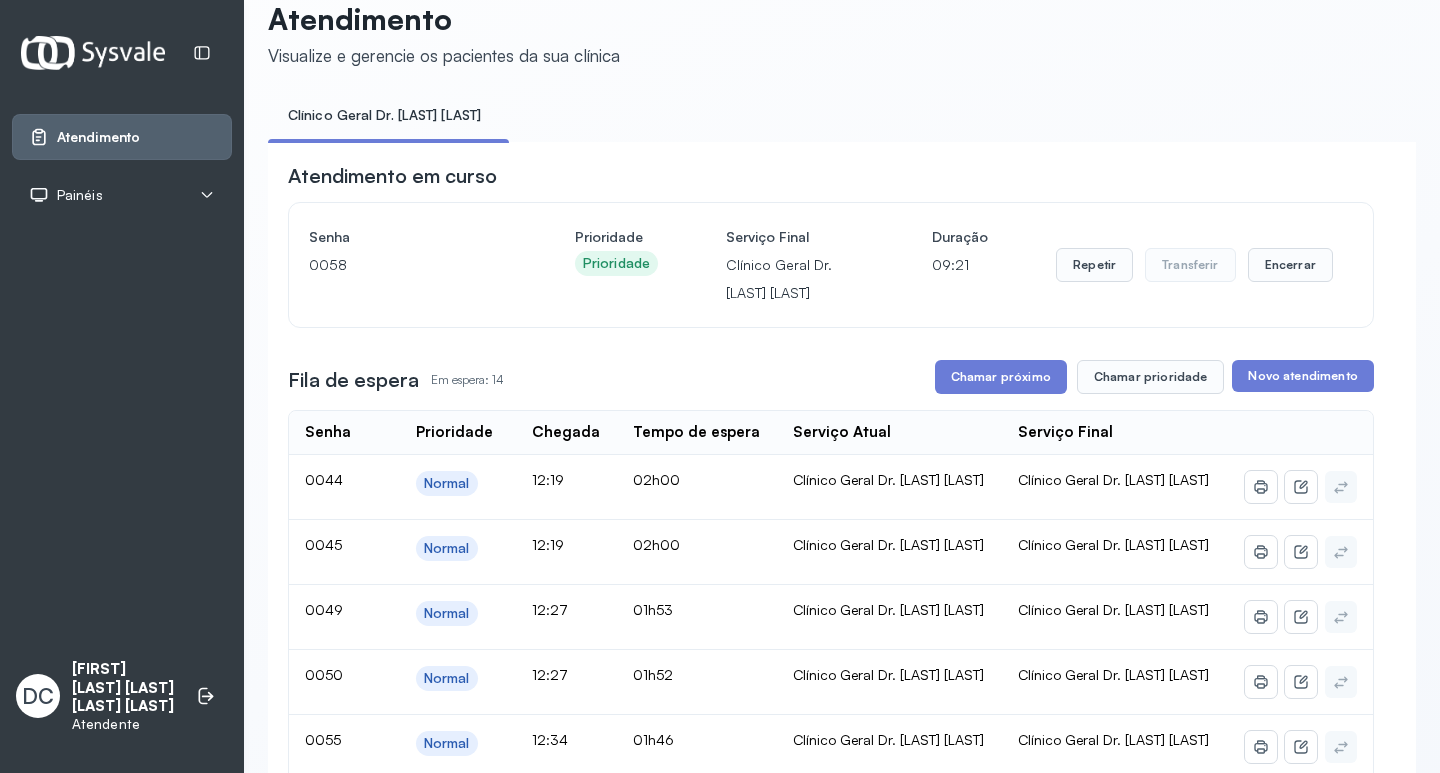 scroll, scrollTop: 0, scrollLeft: 0, axis: both 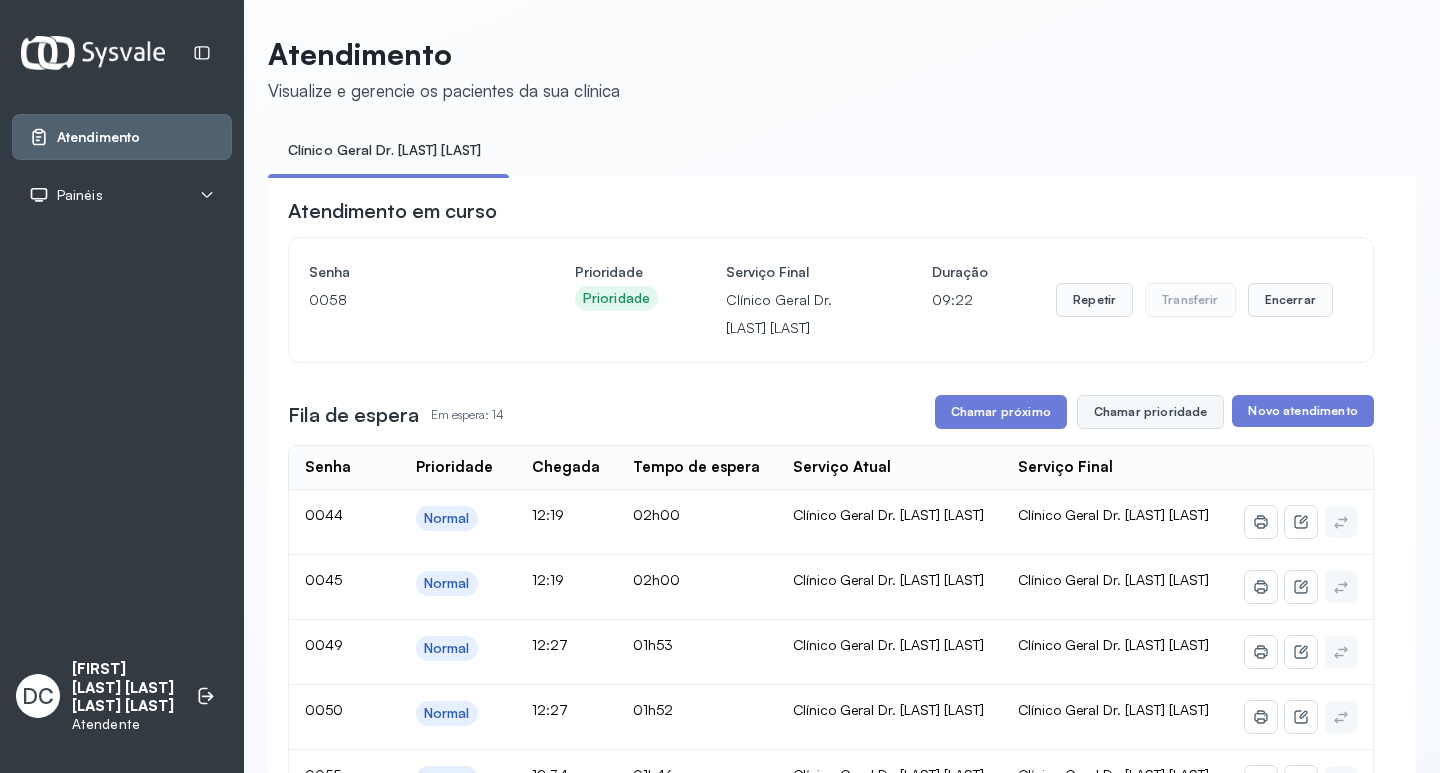 click on "Chamar prioridade" at bounding box center [1151, 412] 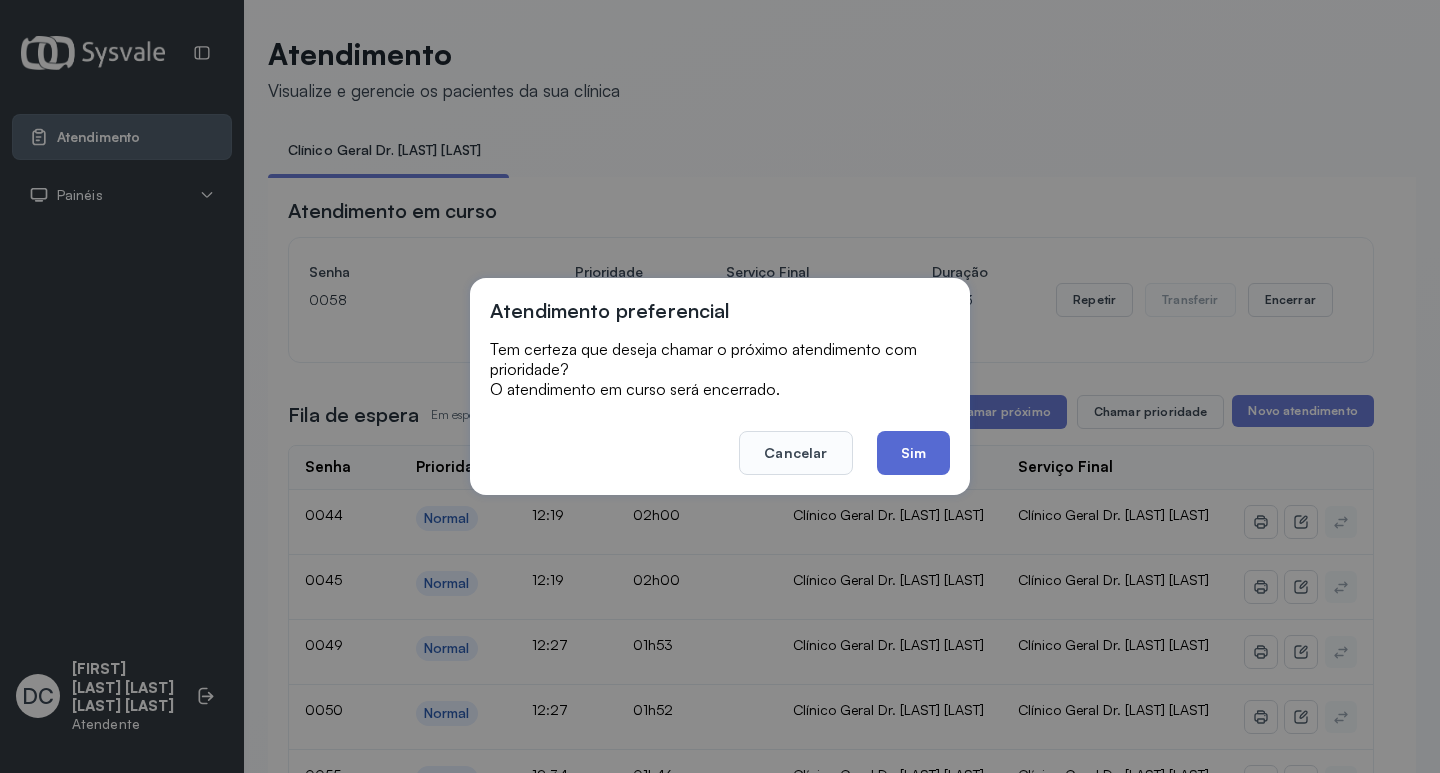 click on "Sim" 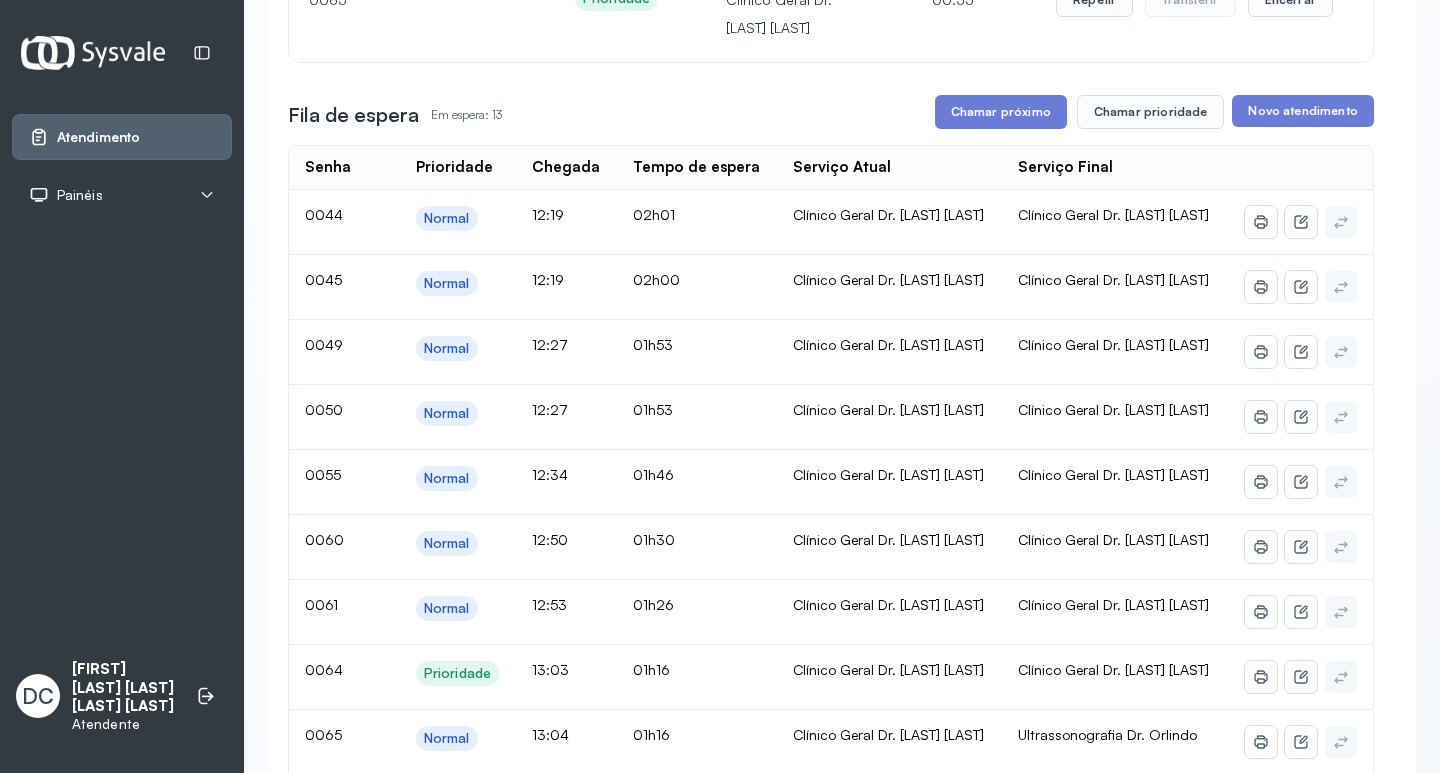 scroll, scrollTop: 100, scrollLeft: 0, axis: vertical 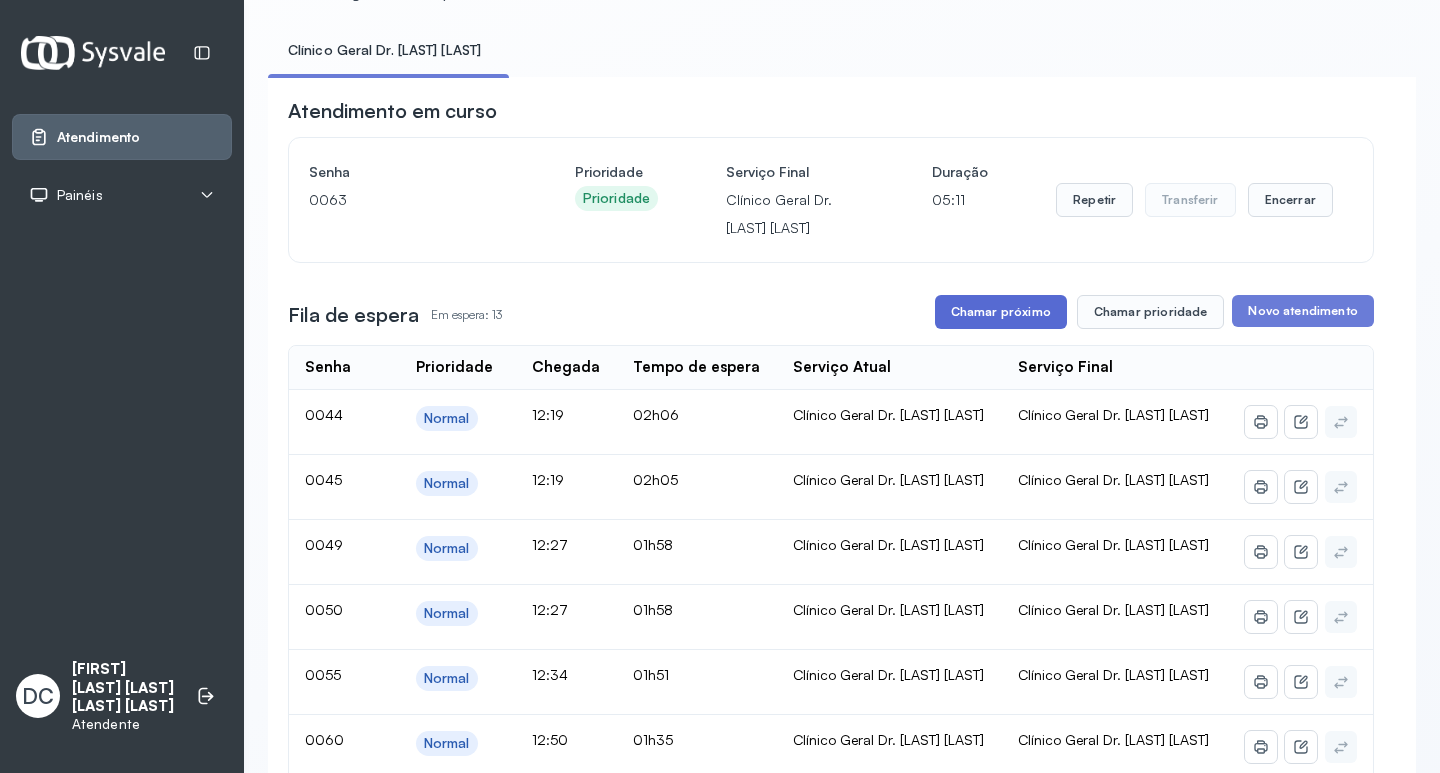 click on "Chamar próximo" at bounding box center (1001, 312) 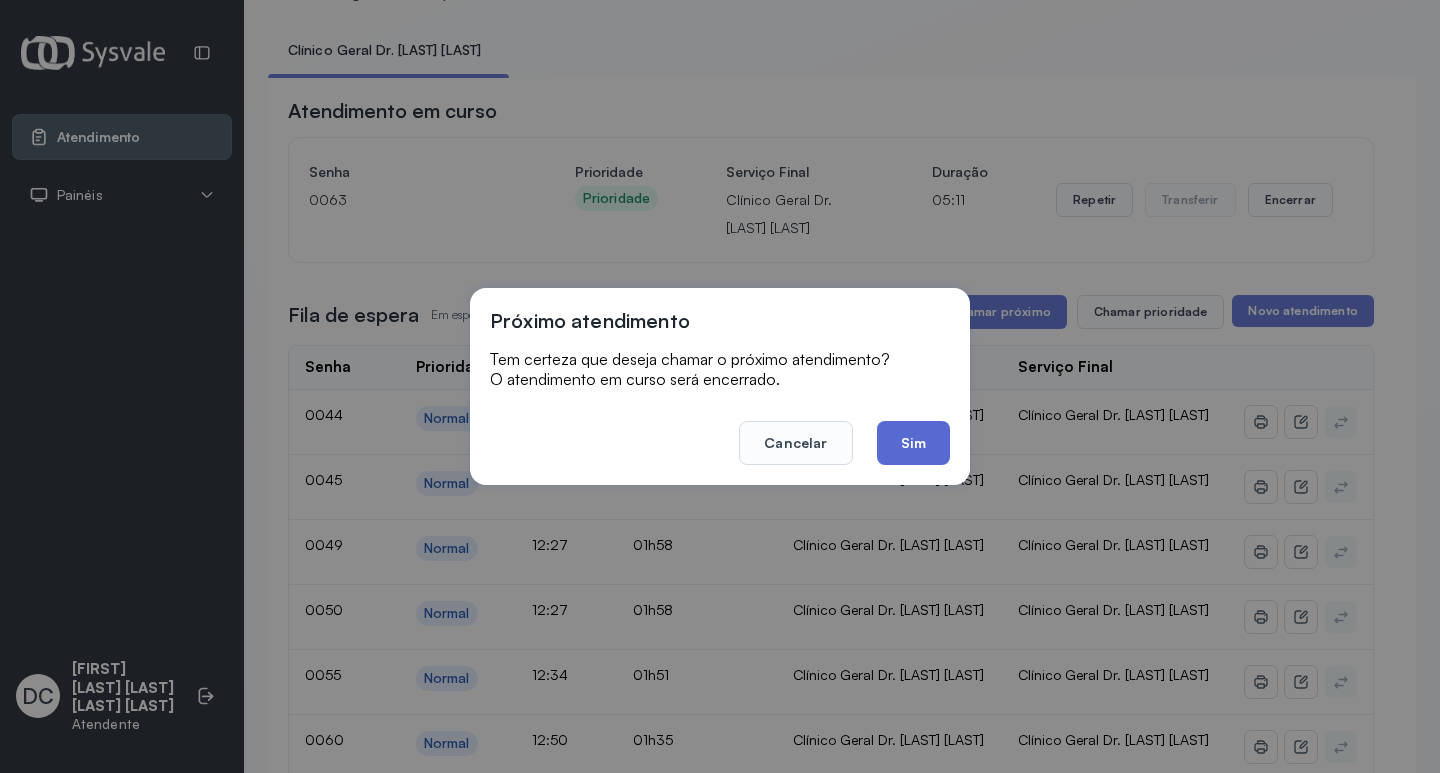click on "Sim" 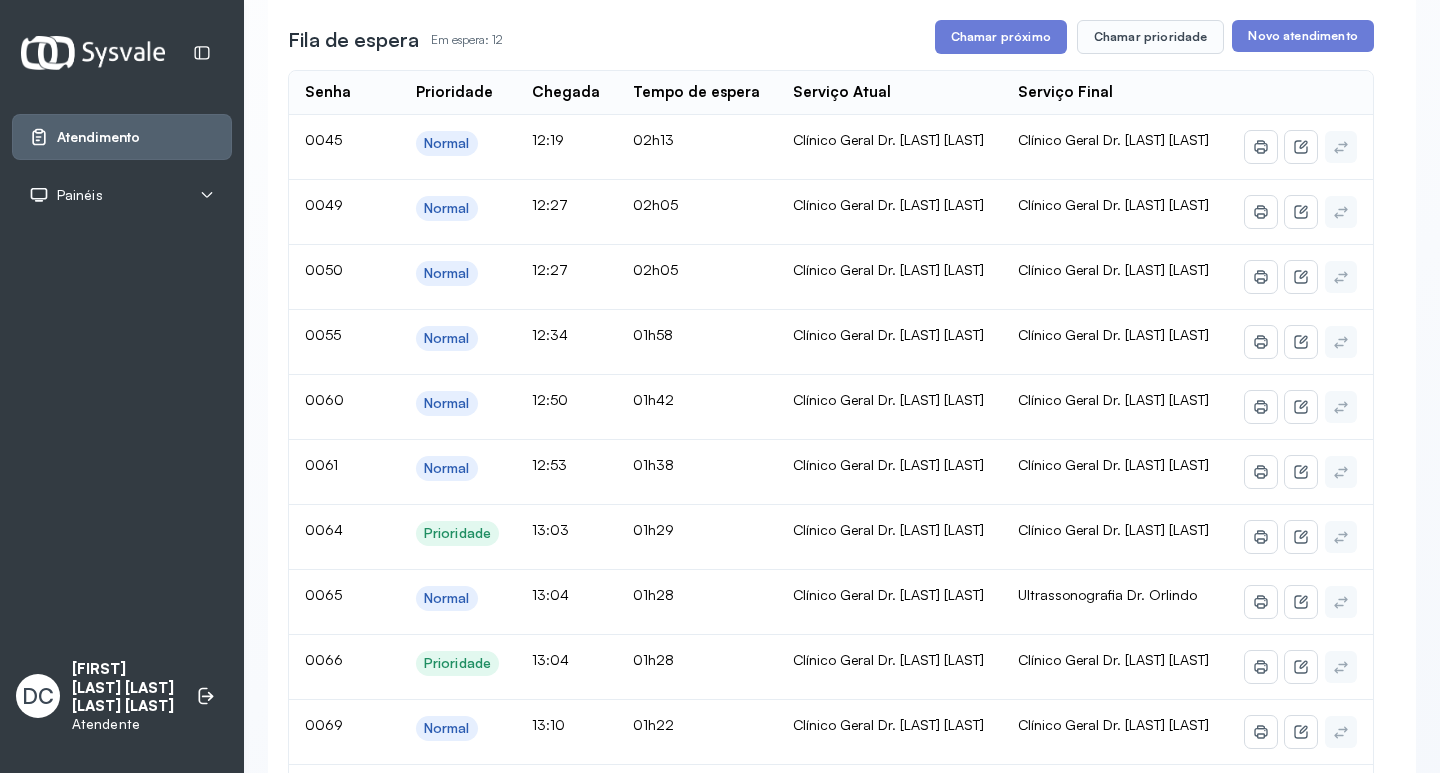scroll, scrollTop: 400, scrollLeft: 0, axis: vertical 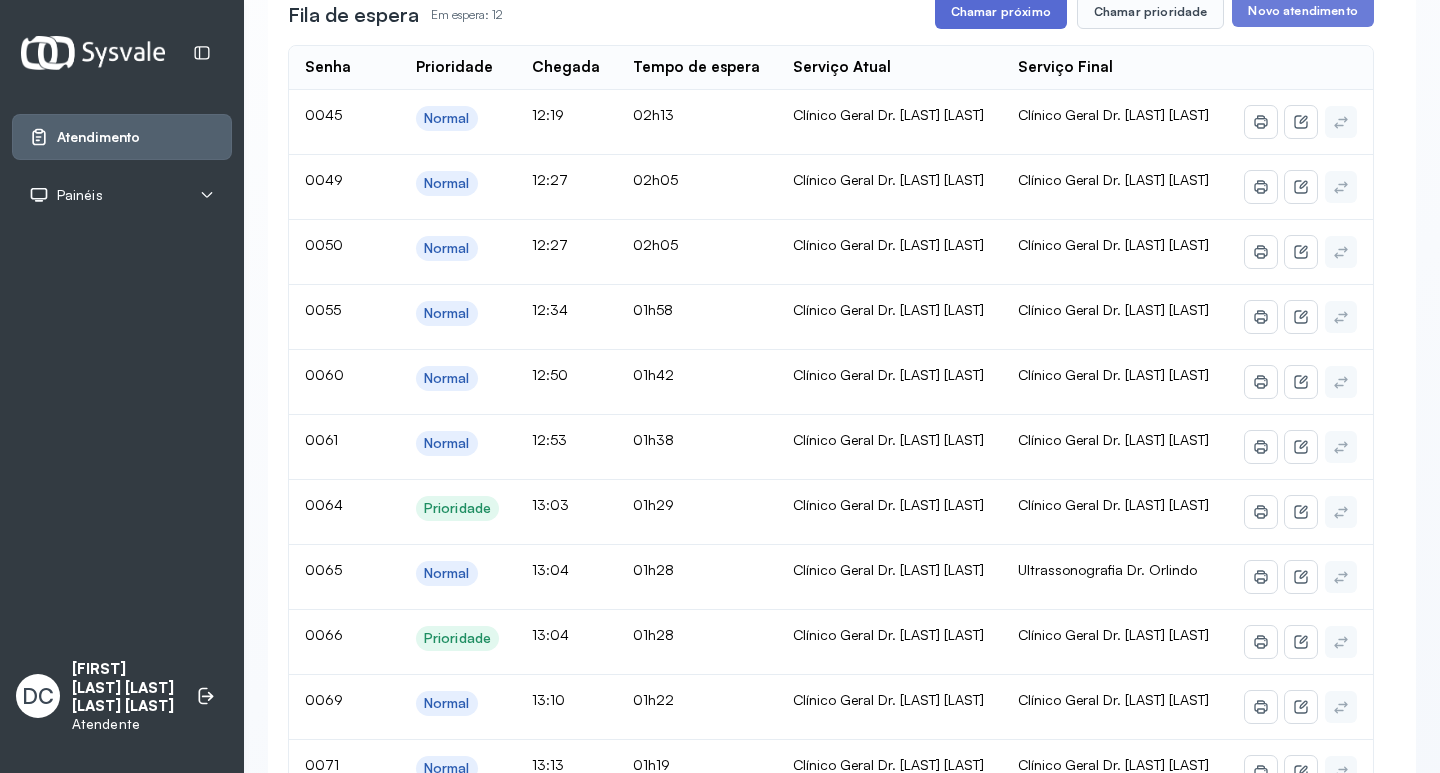 click on "Chamar próximo" at bounding box center (1001, 12) 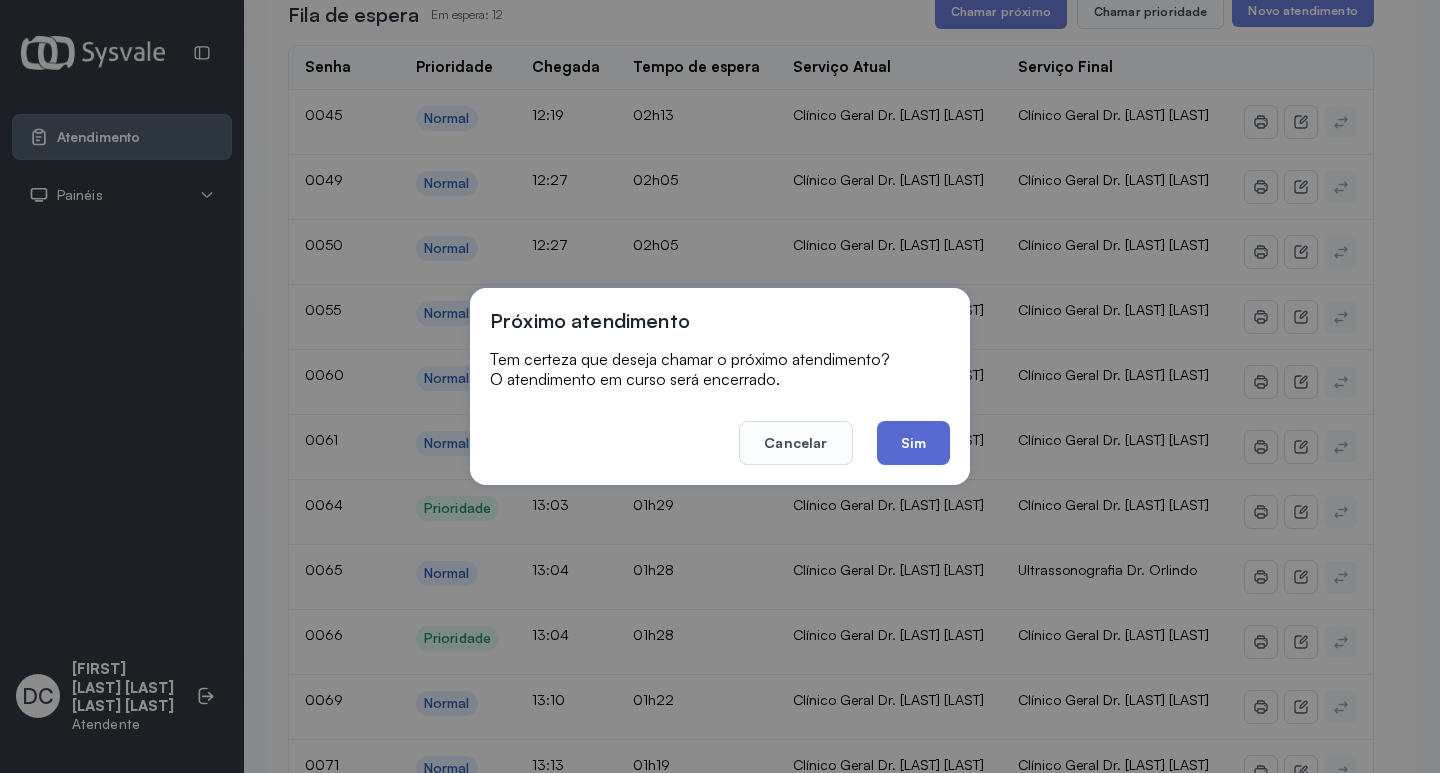 click on "Sim" 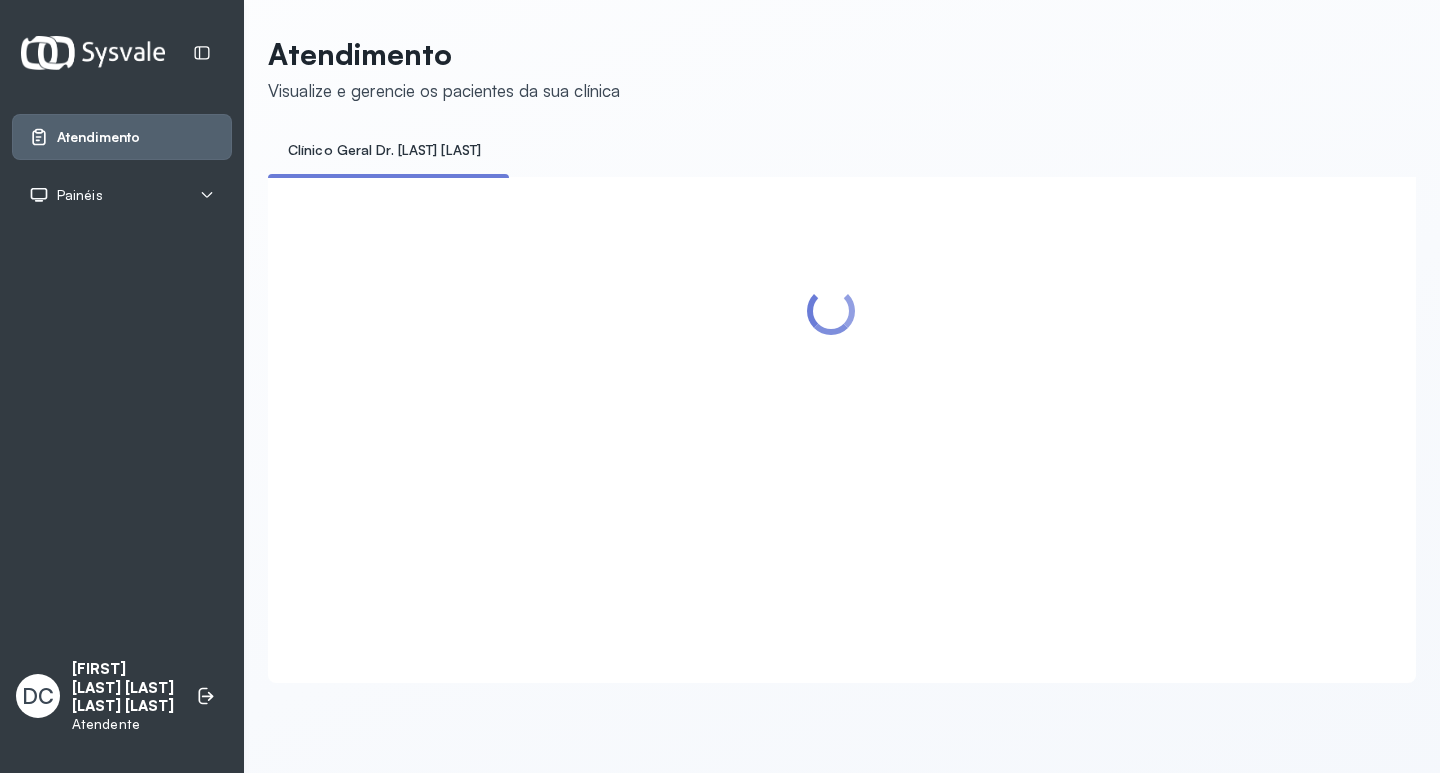 scroll, scrollTop: 0, scrollLeft: 0, axis: both 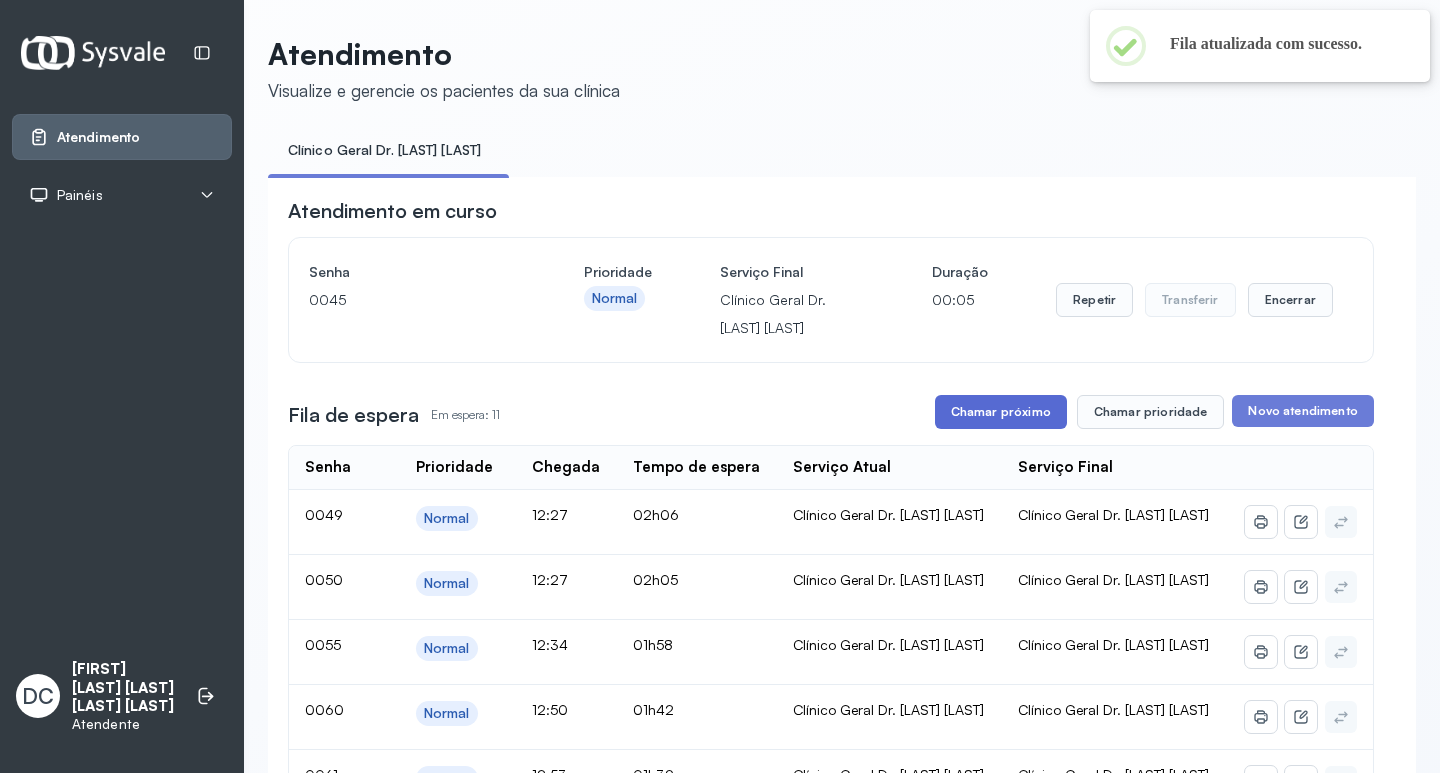 click on "Chamar próximo" at bounding box center [1001, 412] 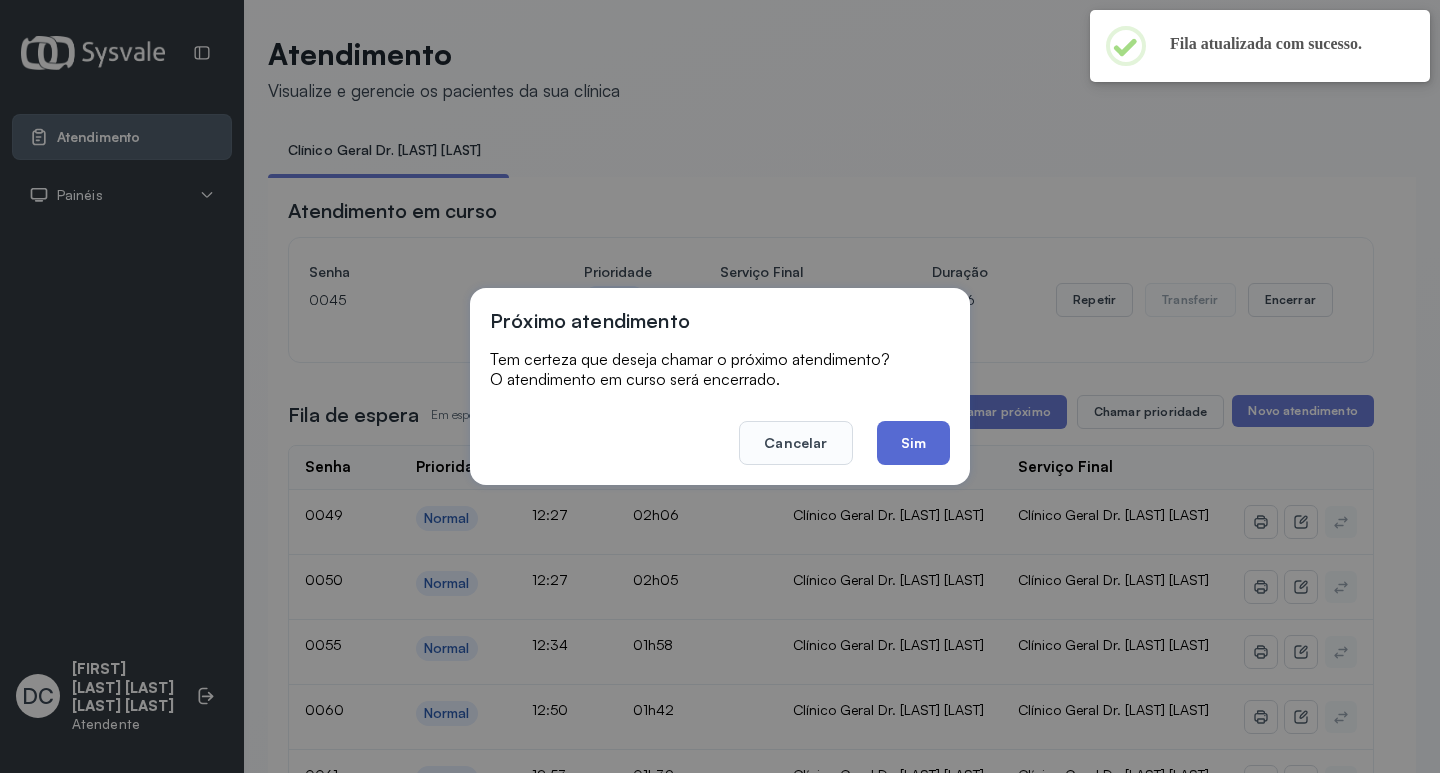 click on "Sim" 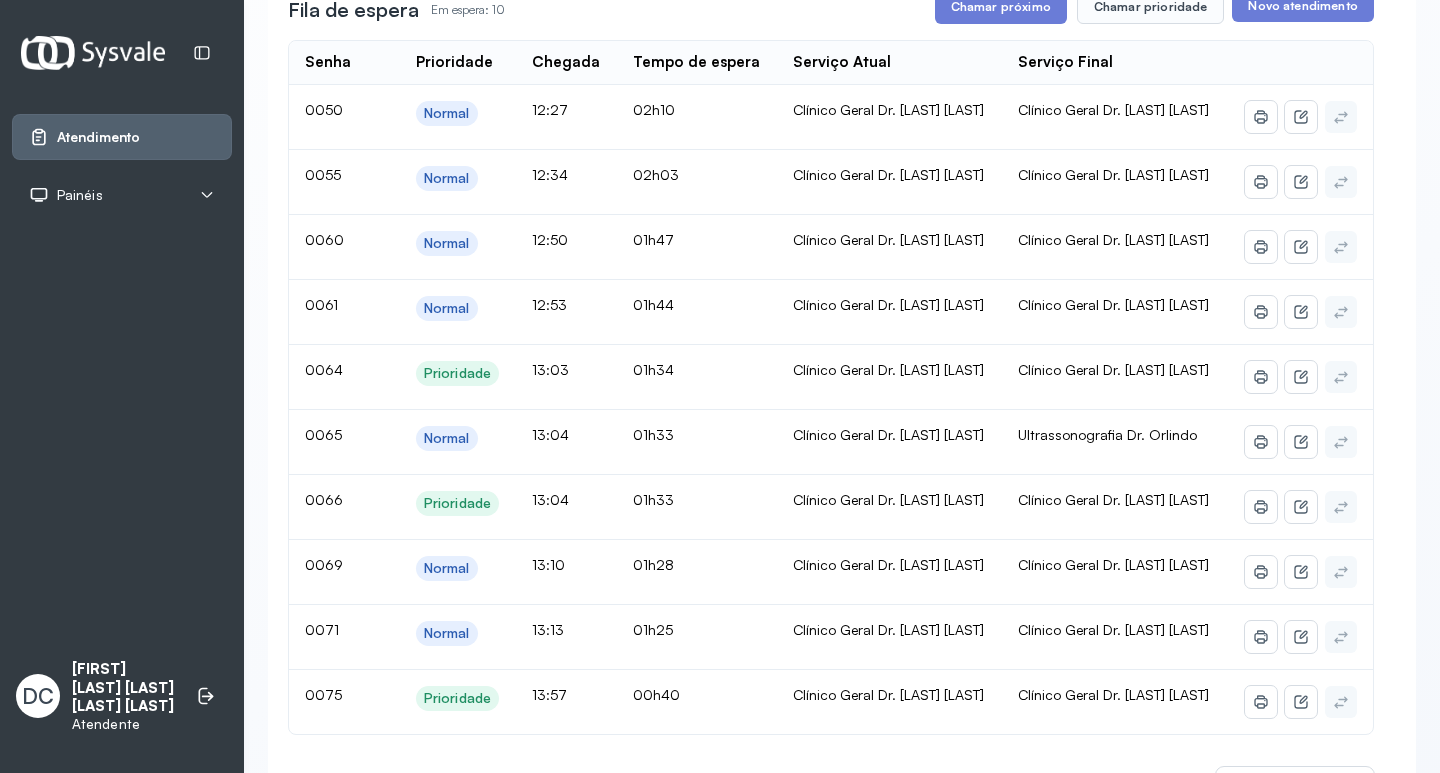 scroll, scrollTop: 300, scrollLeft: 0, axis: vertical 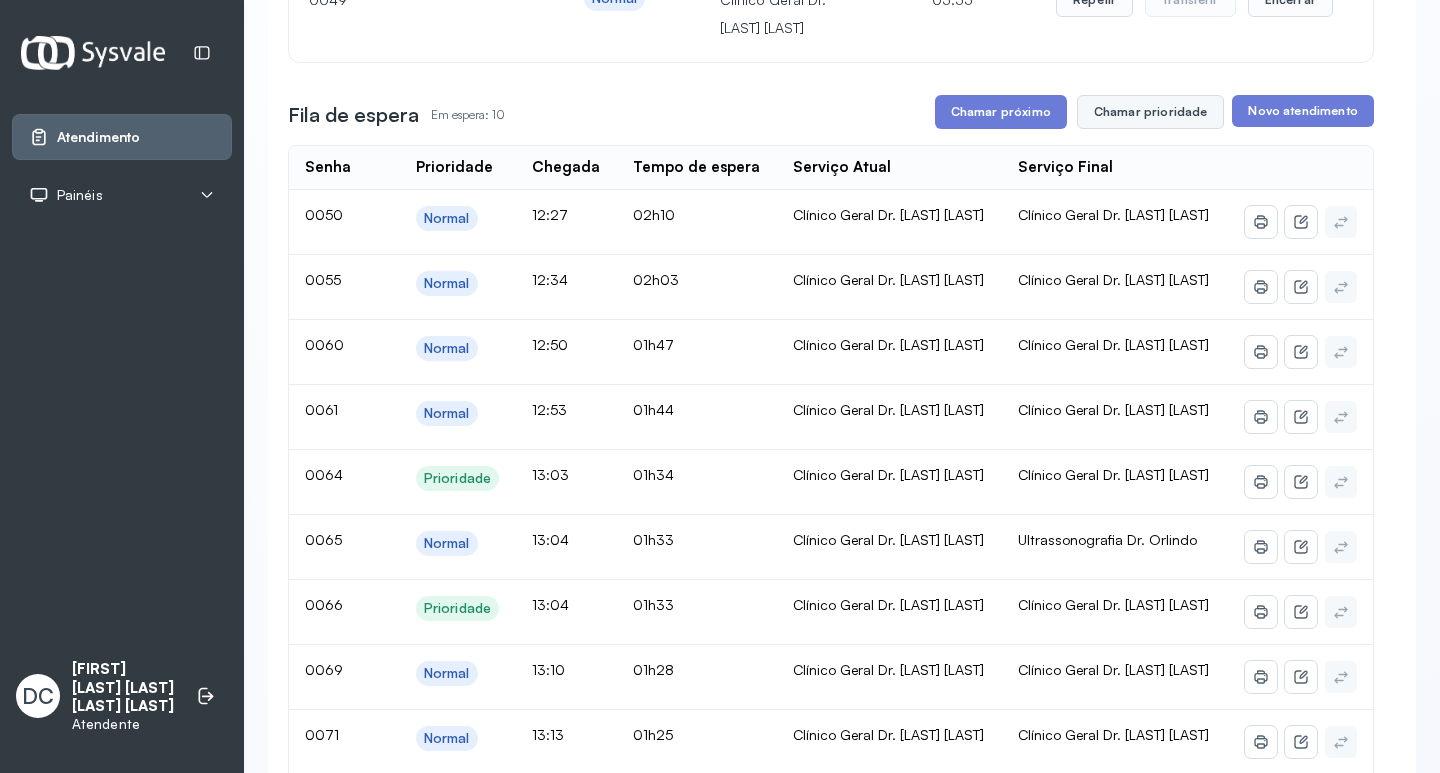 click on "Chamar prioridade" at bounding box center (1151, 112) 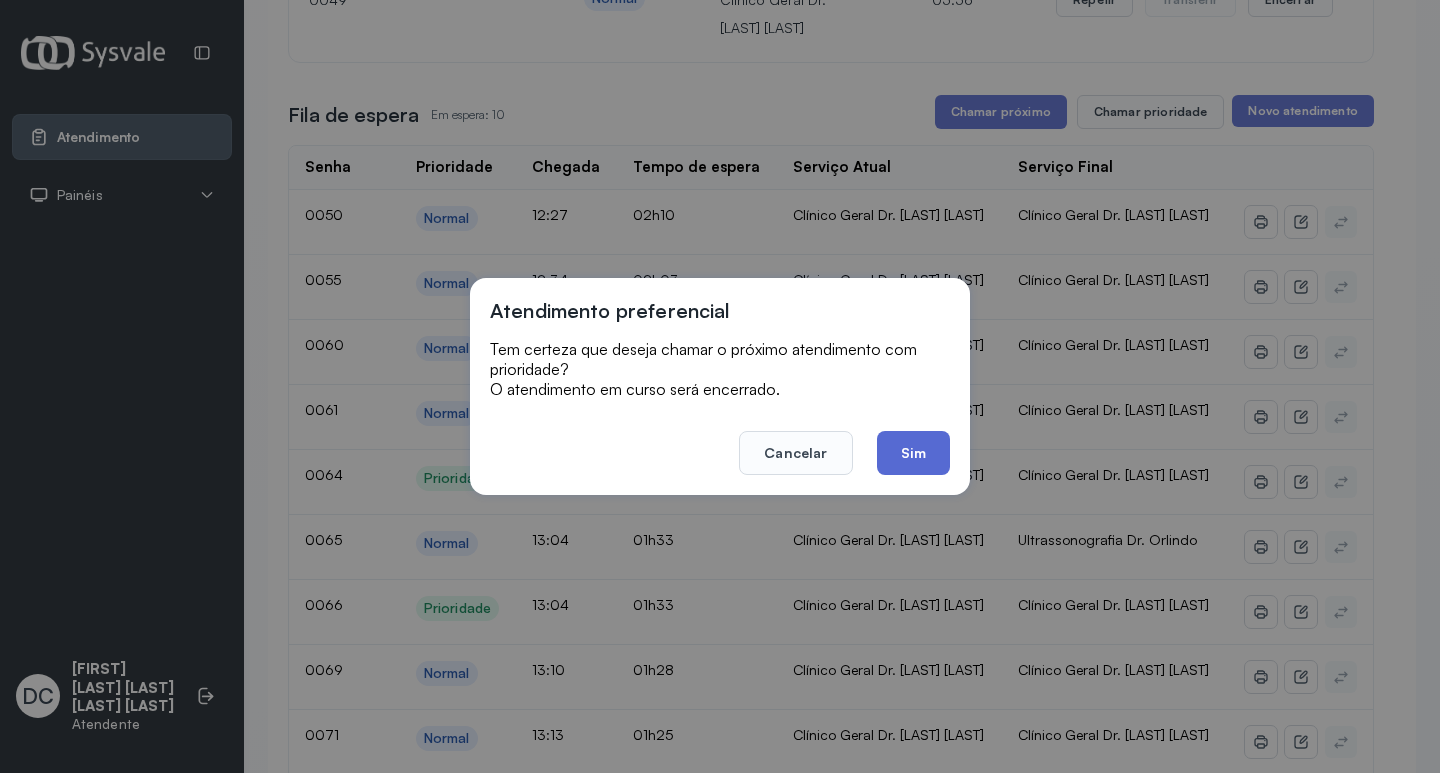 click on "Sim" 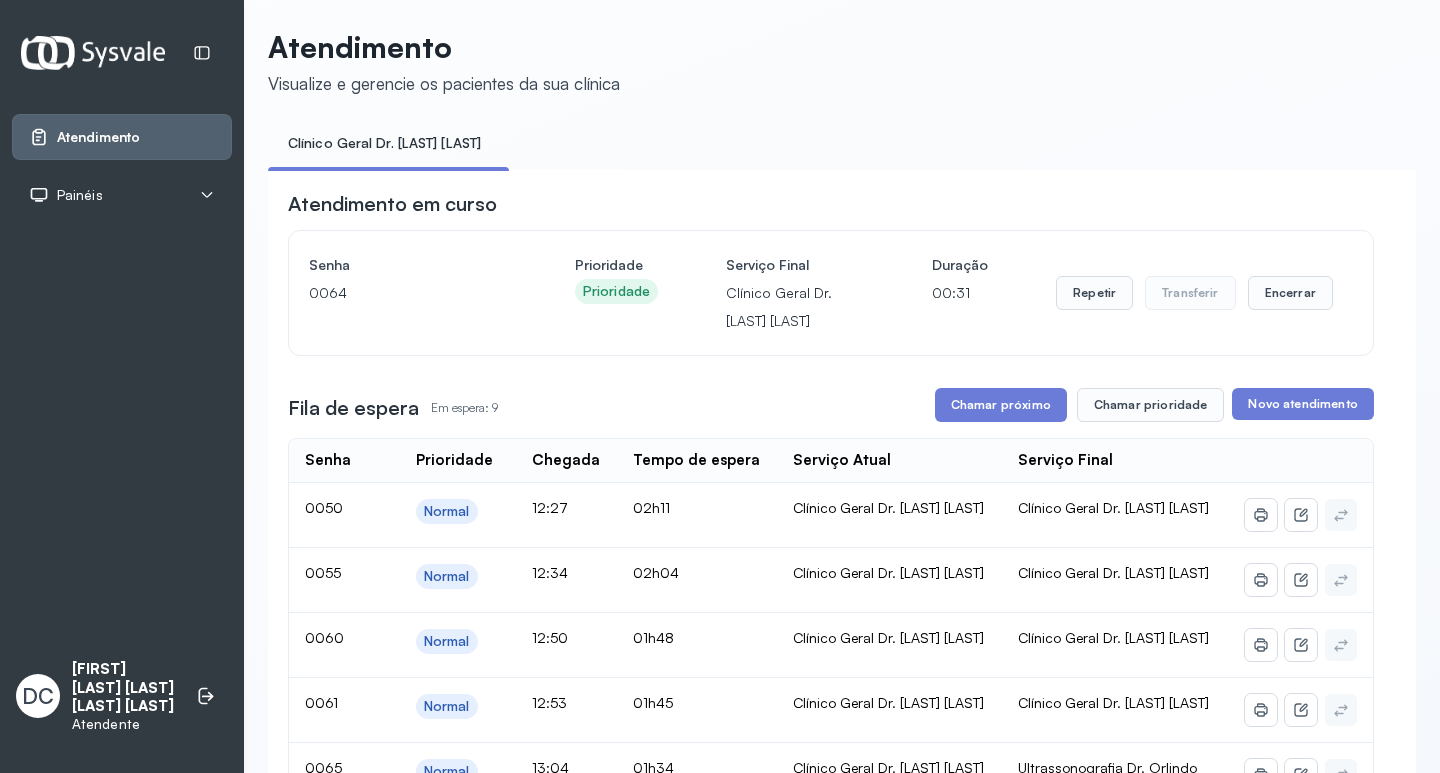 scroll, scrollTop: 0, scrollLeft: 0, axis: both 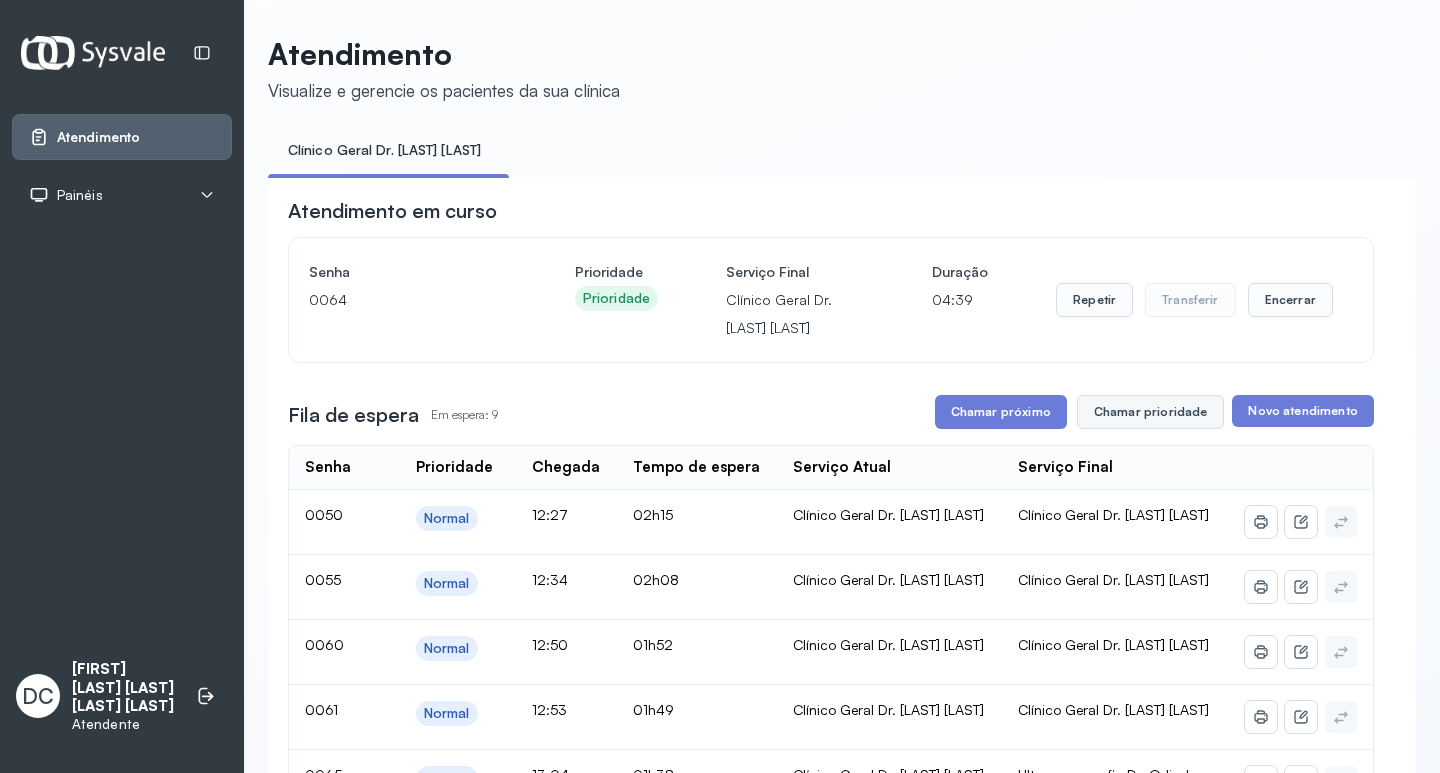click on "Chamar prioridade" at bounding box center (1151, 412) 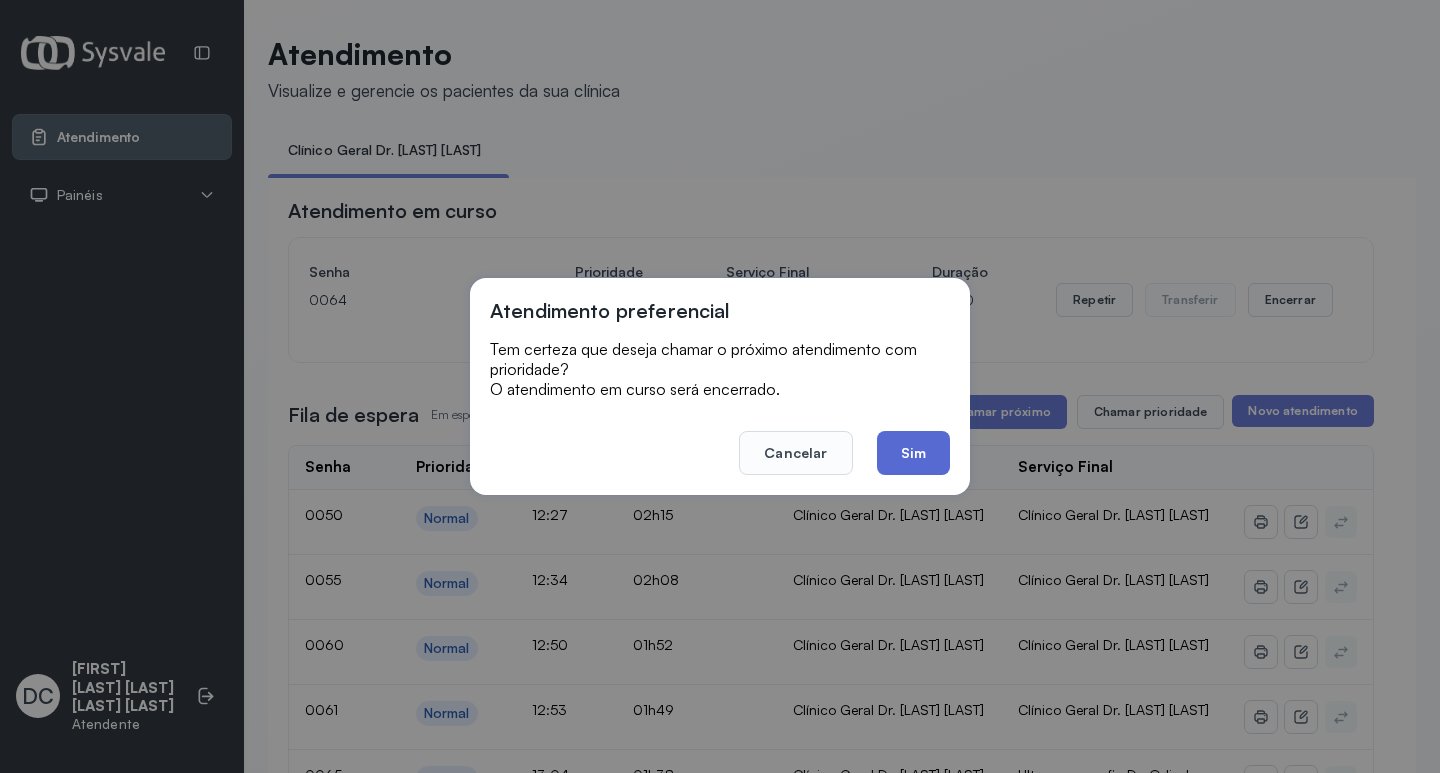 click on "Sim" 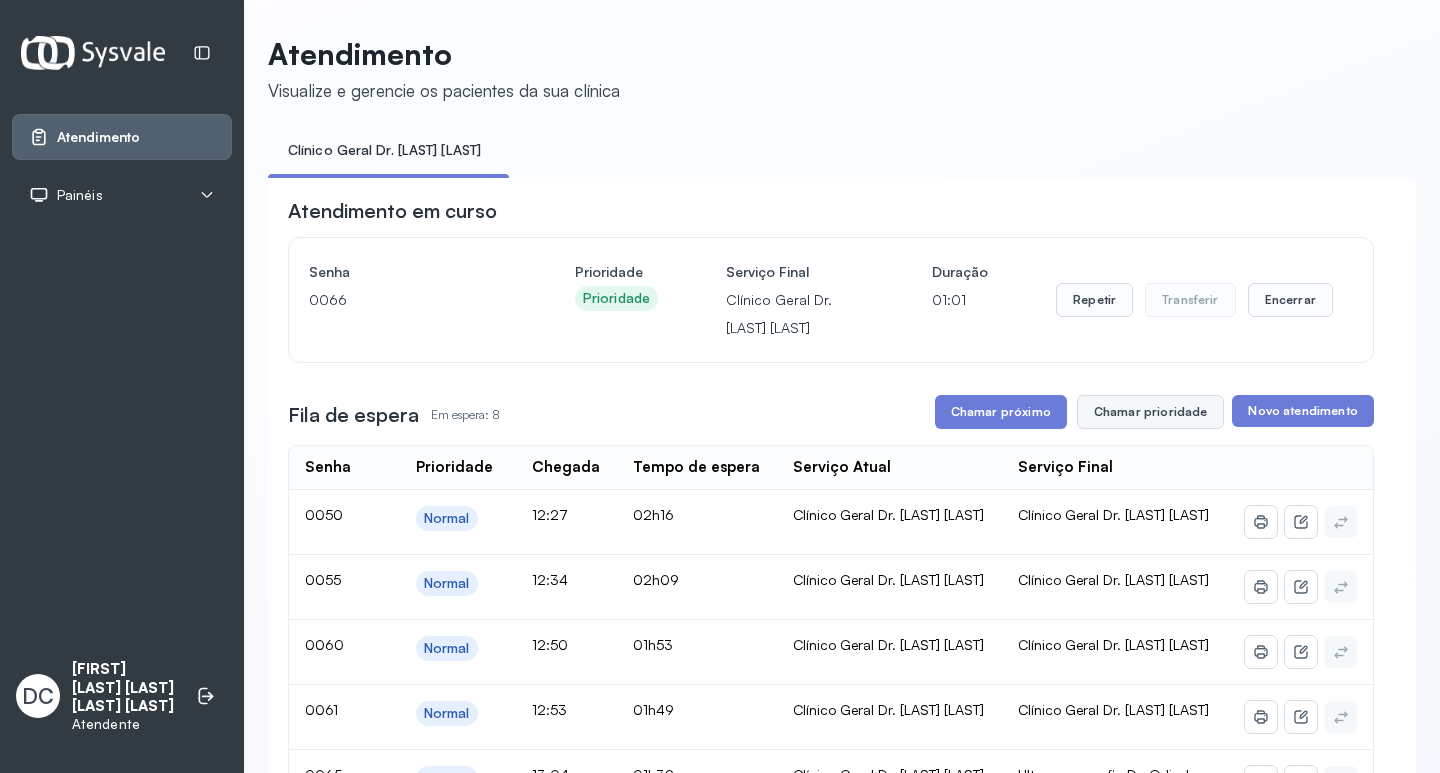 click on "Chamar prioridade" at bounding box center [1151, 412] 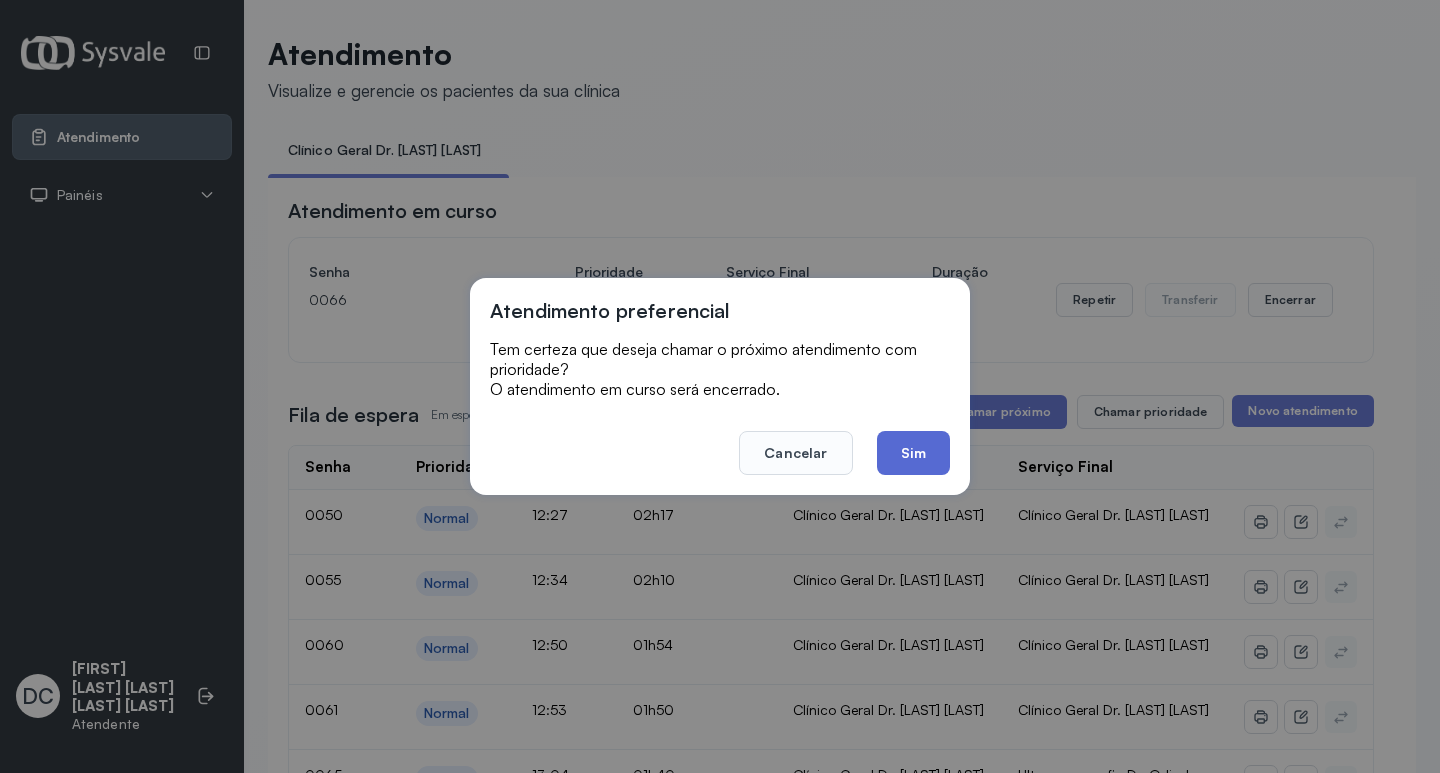 click on "Sim" 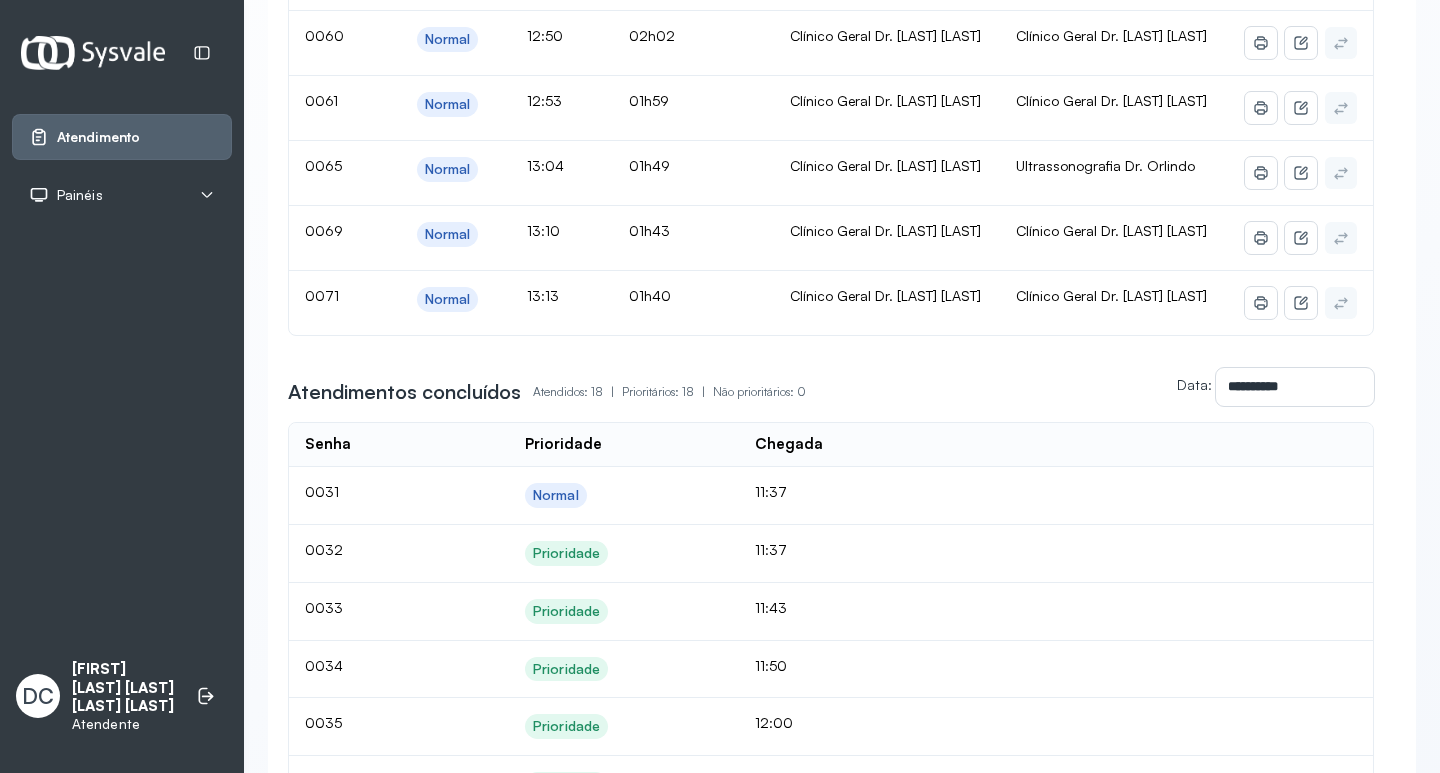 scroll, scrollTop: 400, scrollLeft: 0, axis: vertical 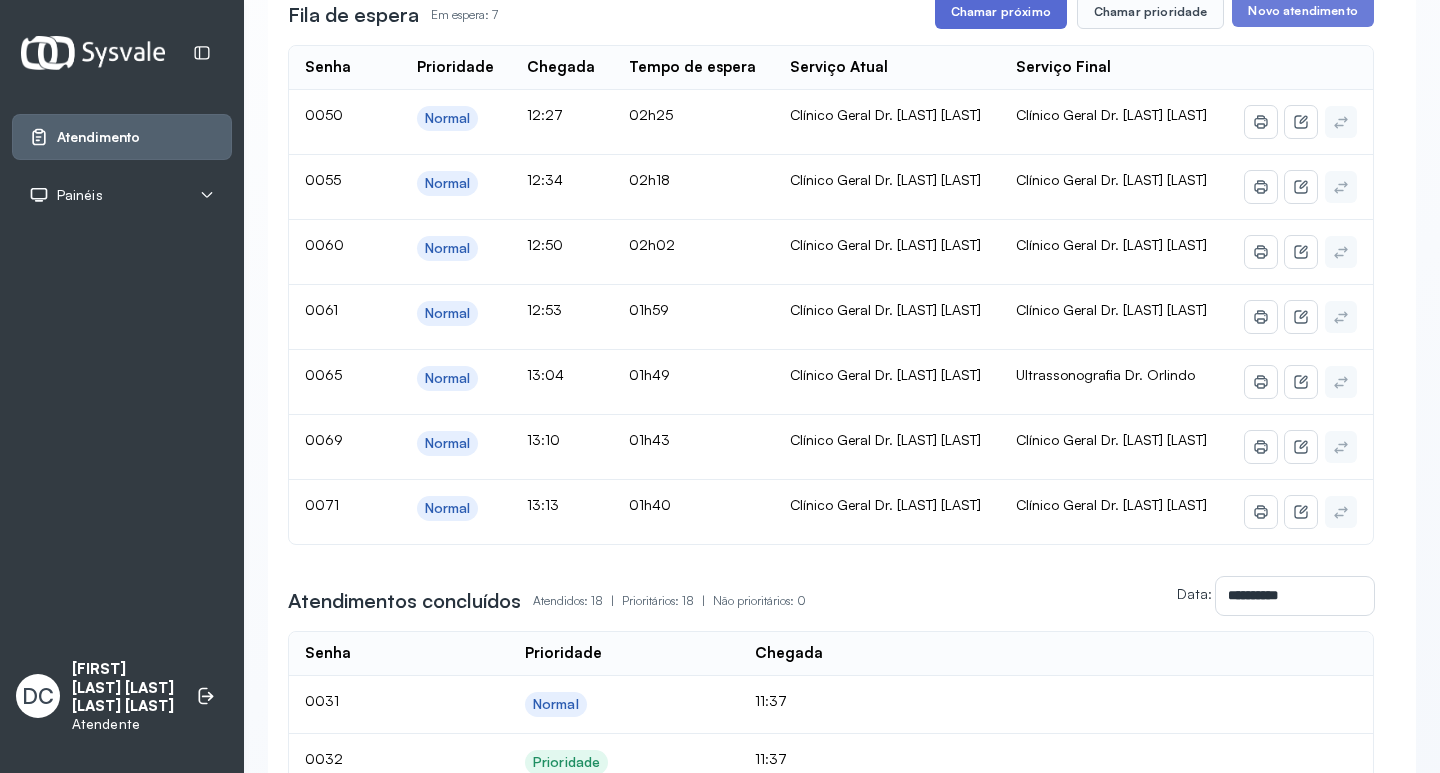 click on "Chamar próximo" at bounding box center (1001, 12) 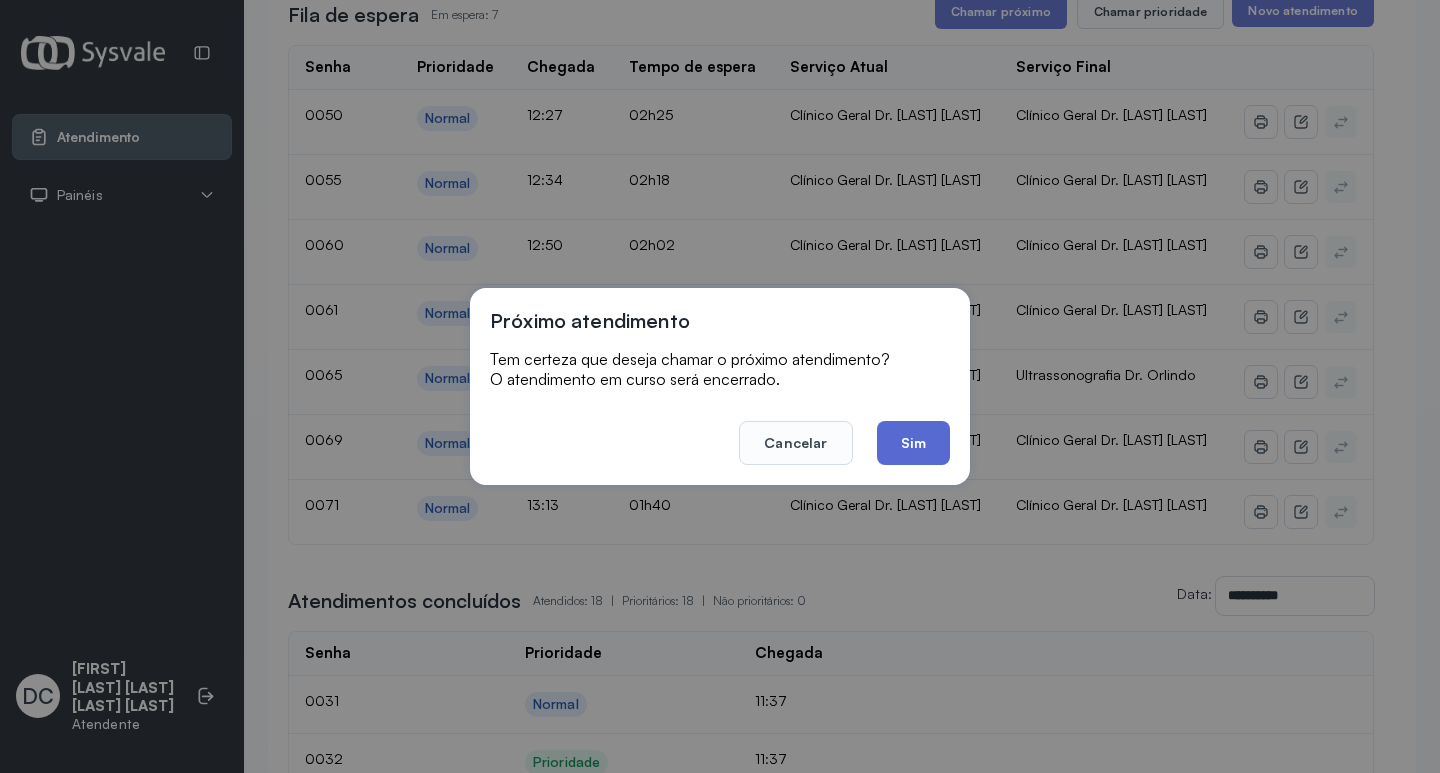 click on "Sim" 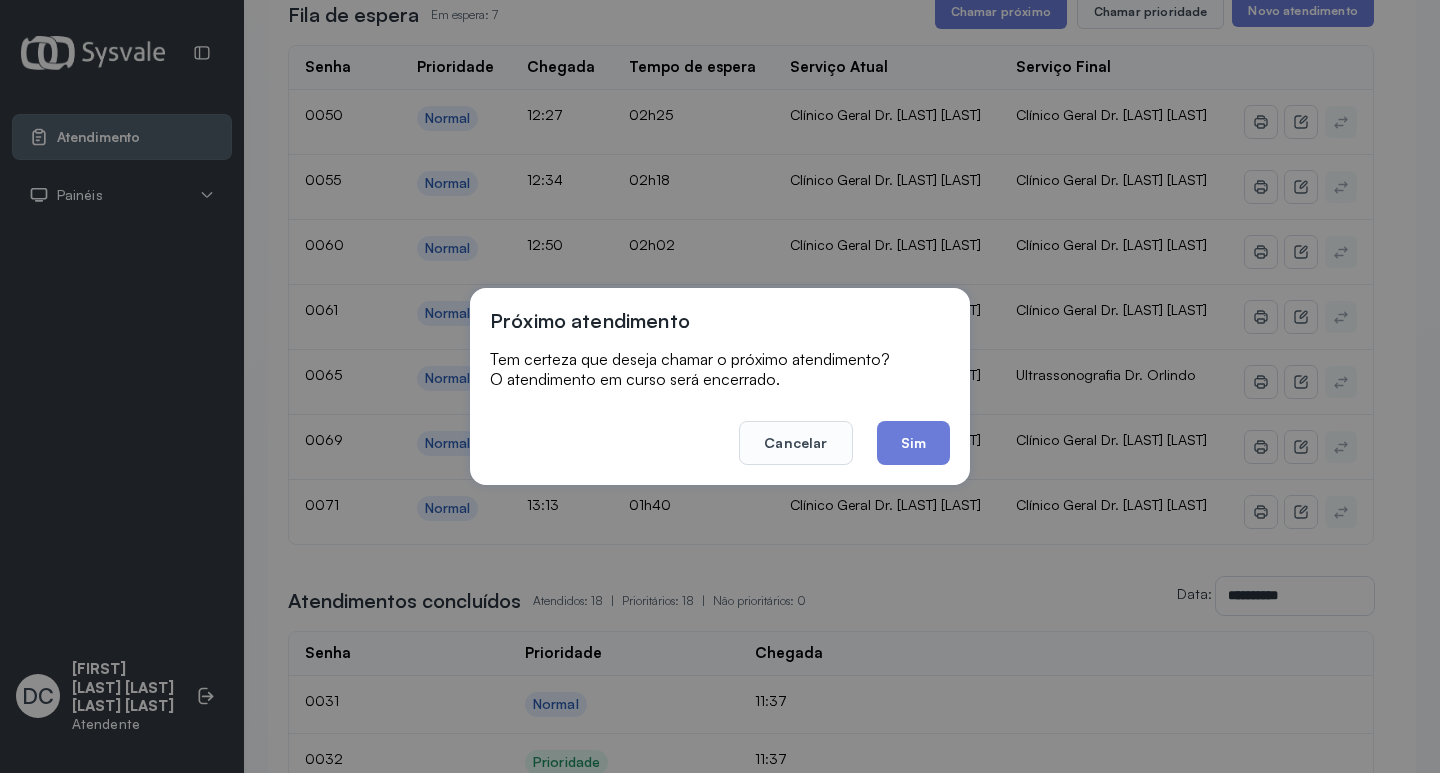 scroll, scrollTop: 0, scrollLeft: 0, axis: both 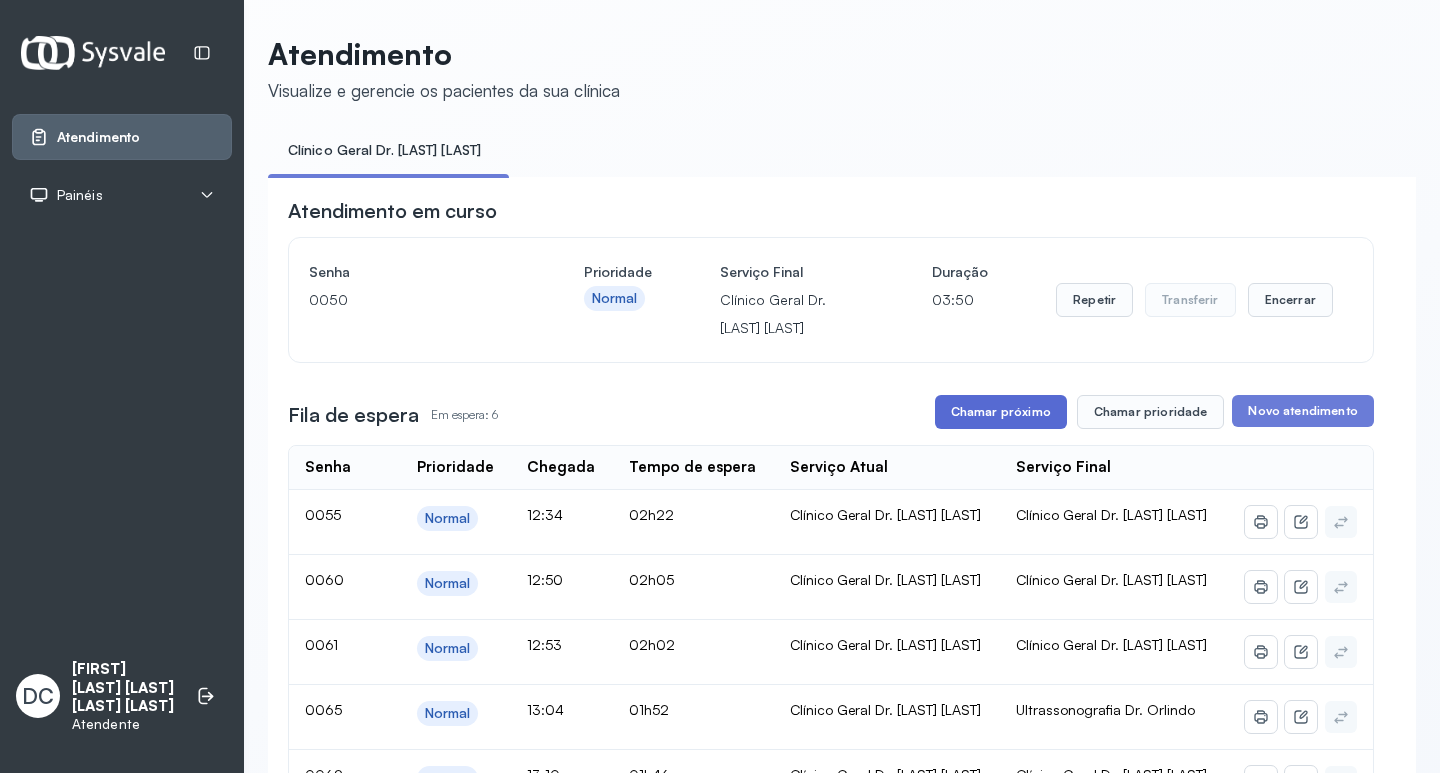 click on "Chamar próximo" at bounding box center (1001, 412) 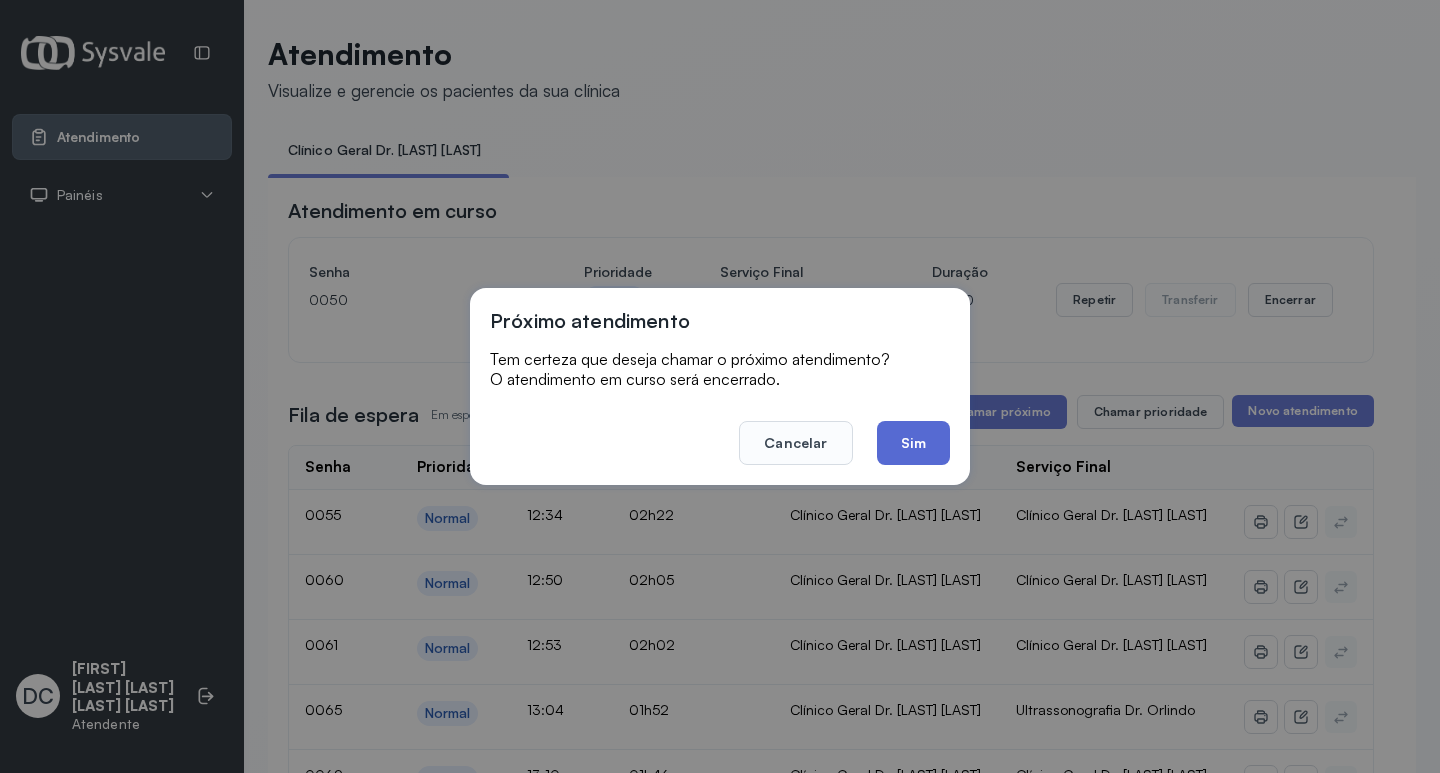 click on "Sim" 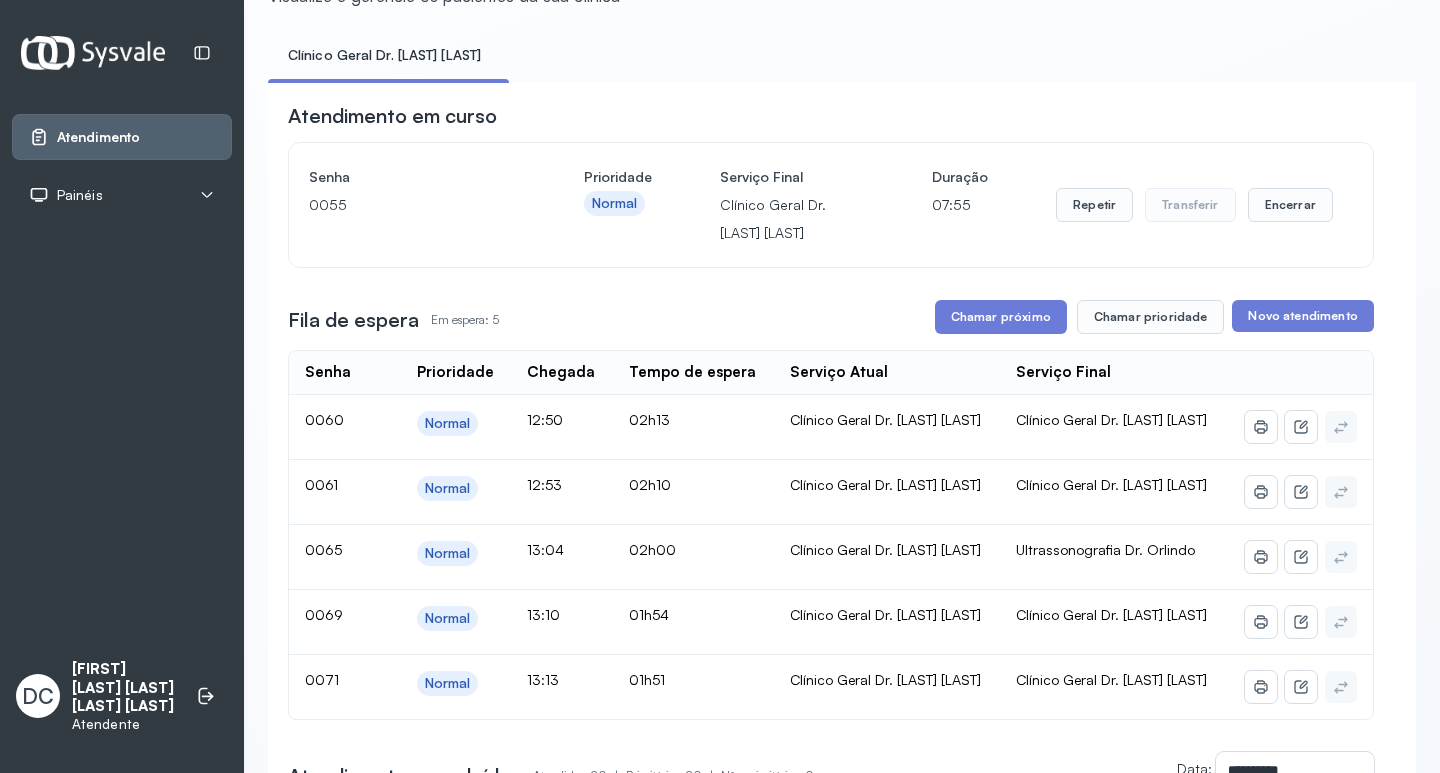 scroll, scrollTop: 300, scrollLeft: 0, axis: vertical 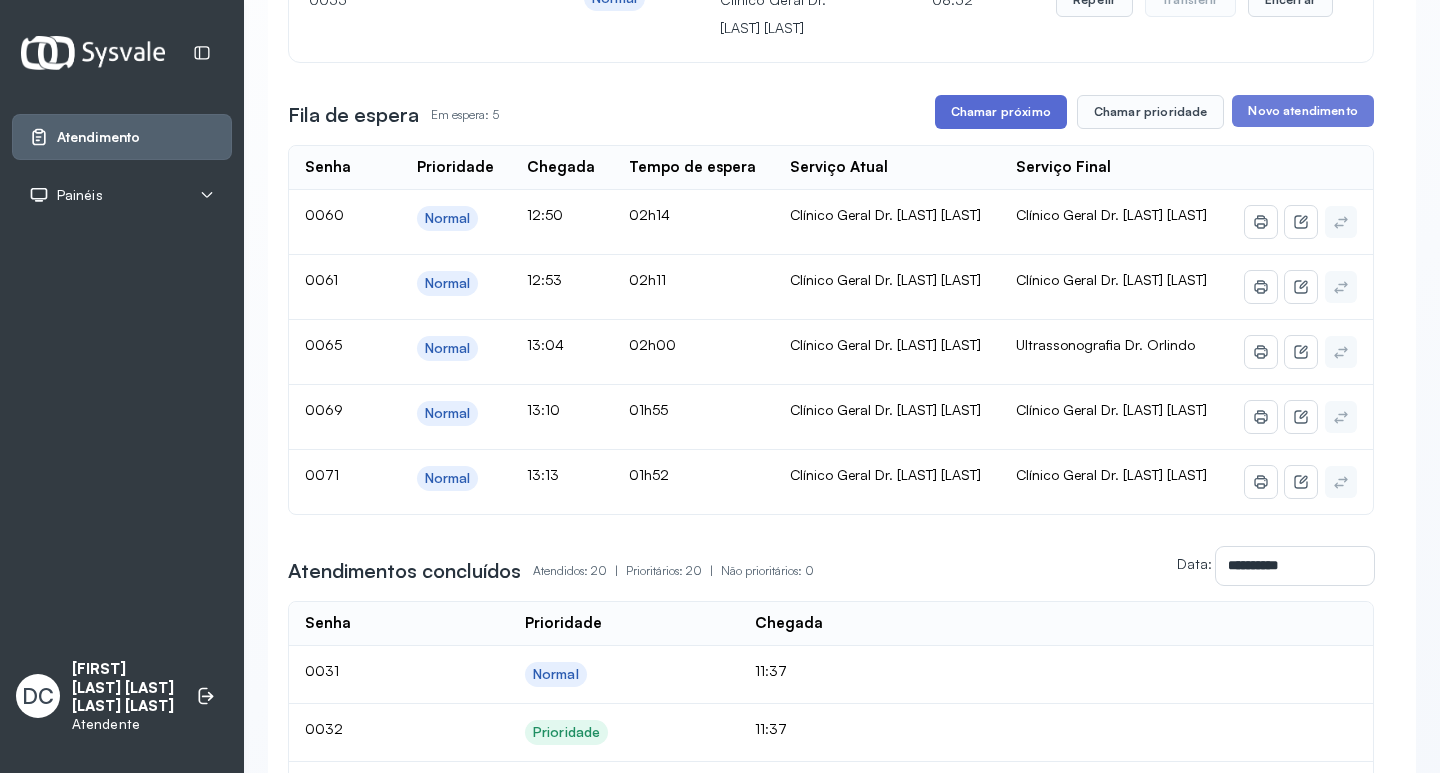 click on "Chamar próximo" at bounding box center [1001, 112] 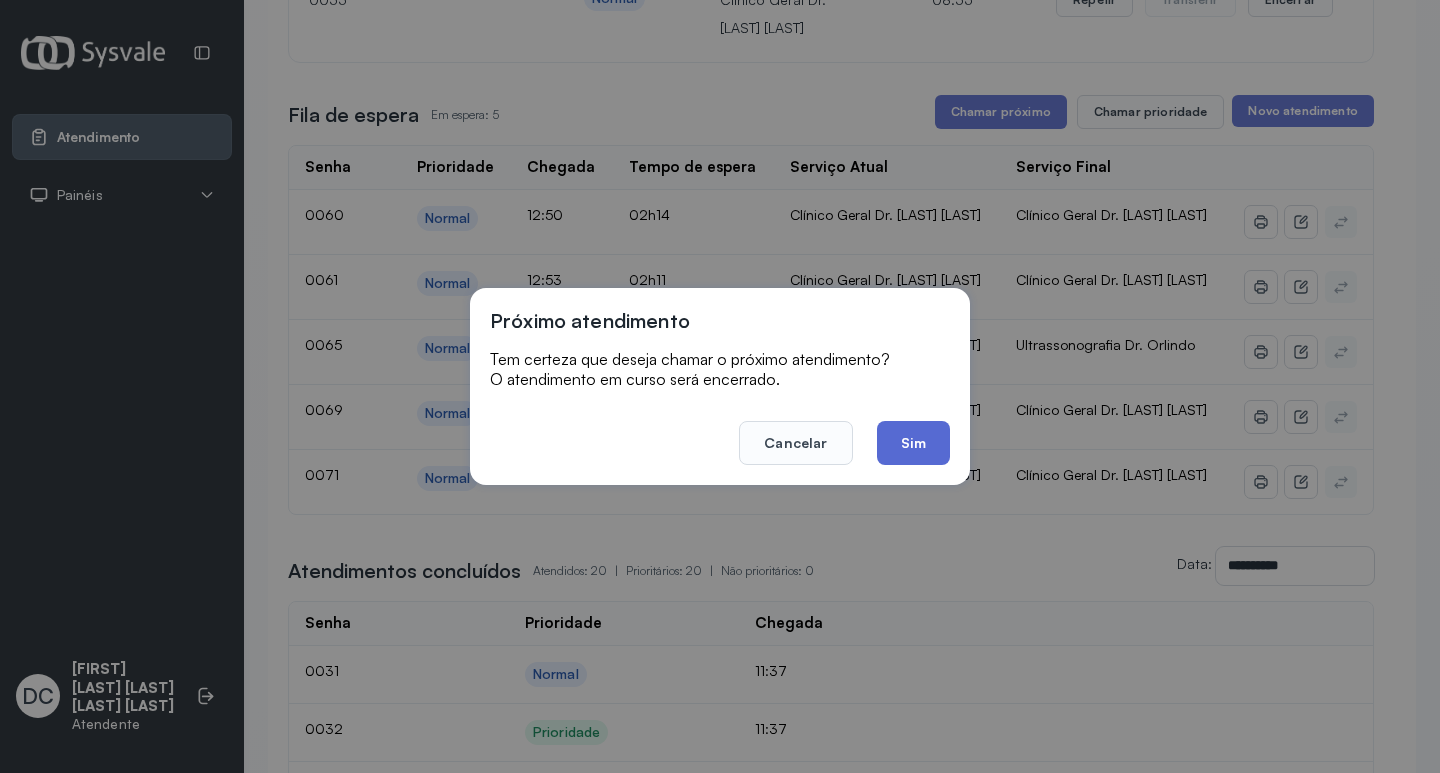 click on "Sim" 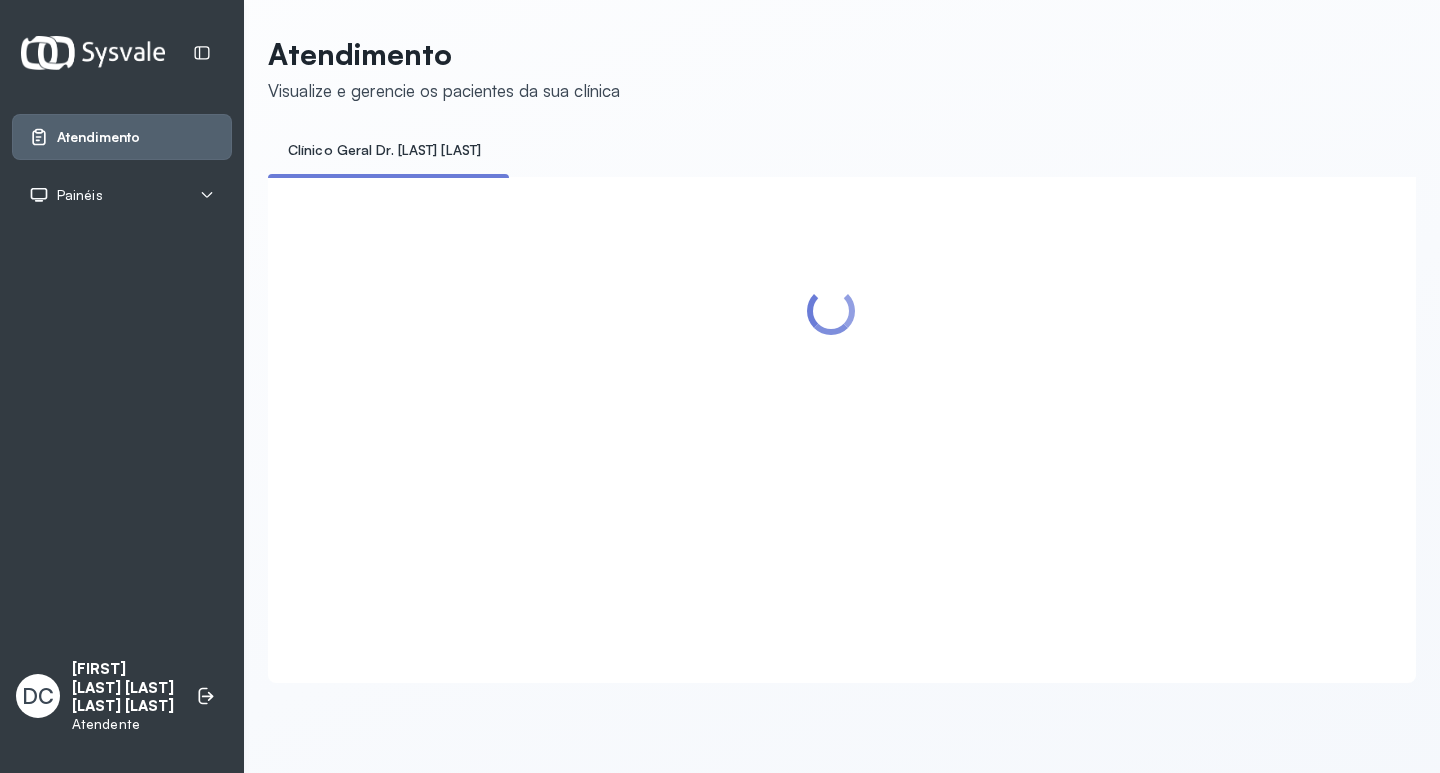scroll, scrollTop: 0, scrollLeft: 0, axis: both 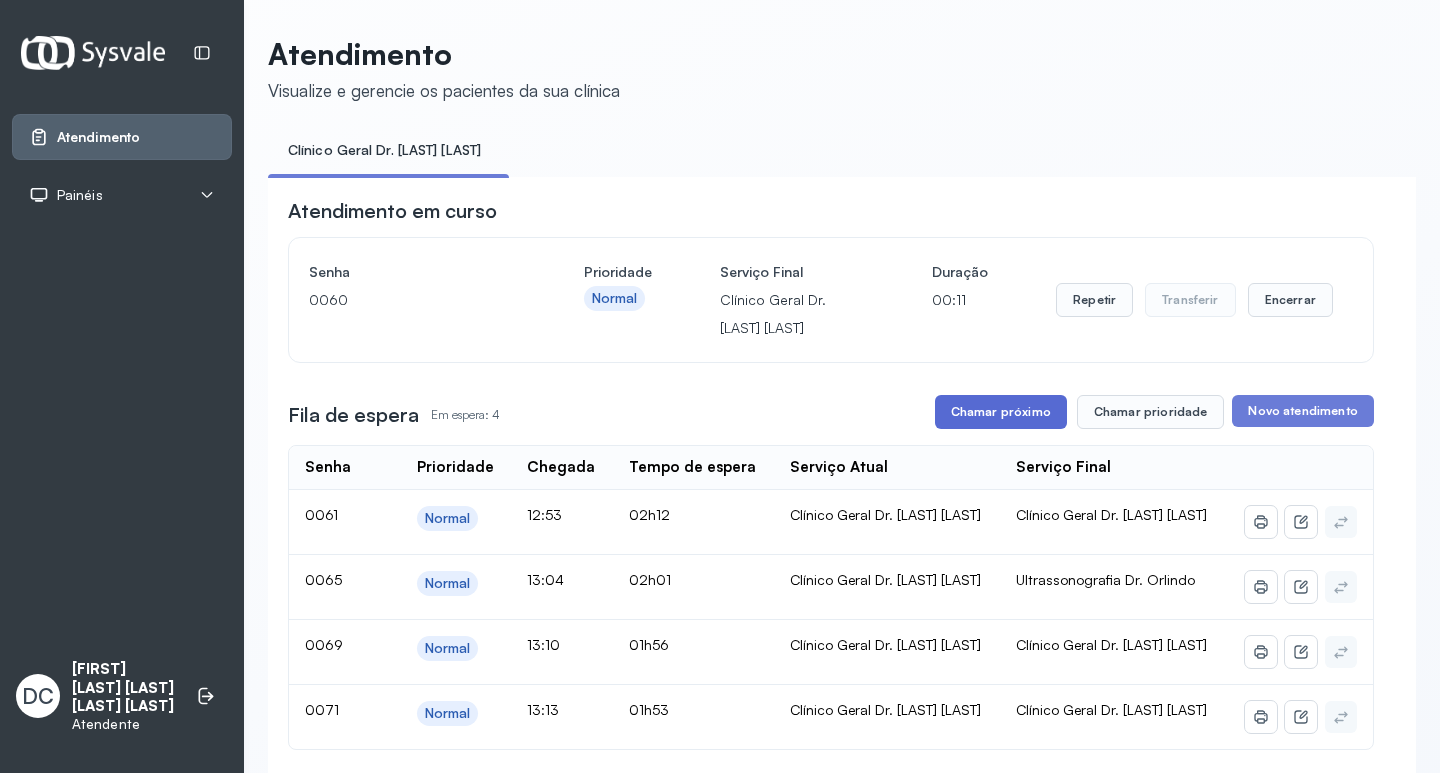 click on "Chamar próximo" at bounding box center [1001, 412] 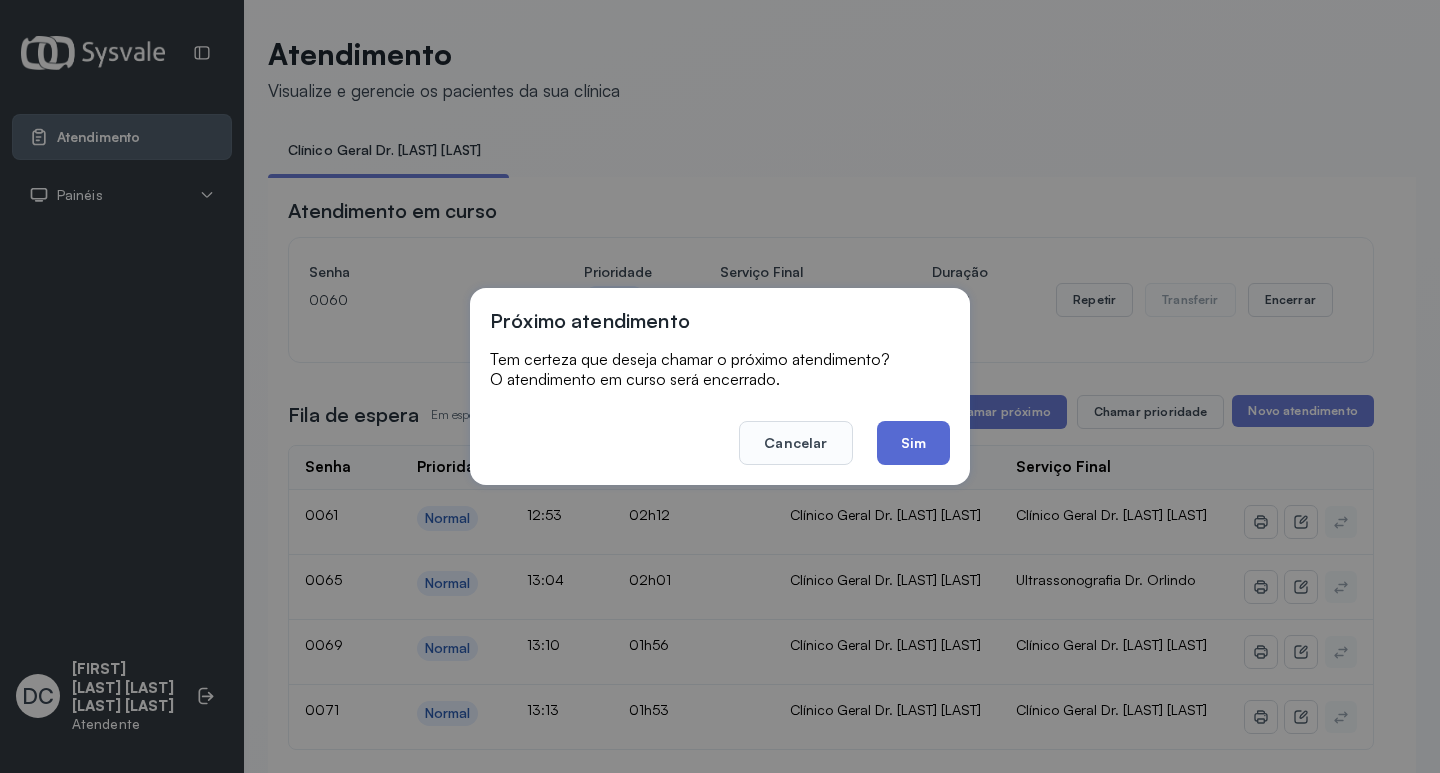 click on "Sim" 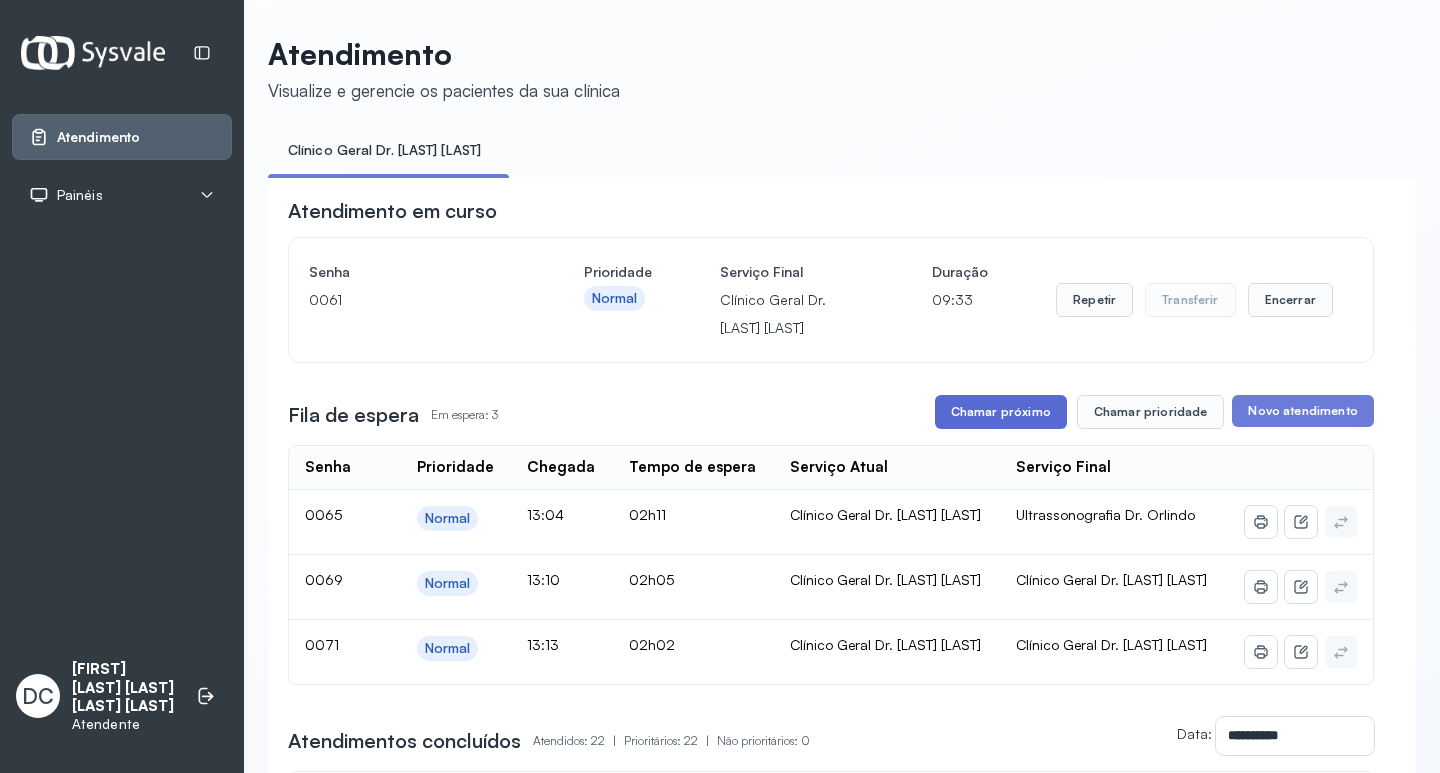 click on "Chamar próximo" at bounding box center (1001, 412) 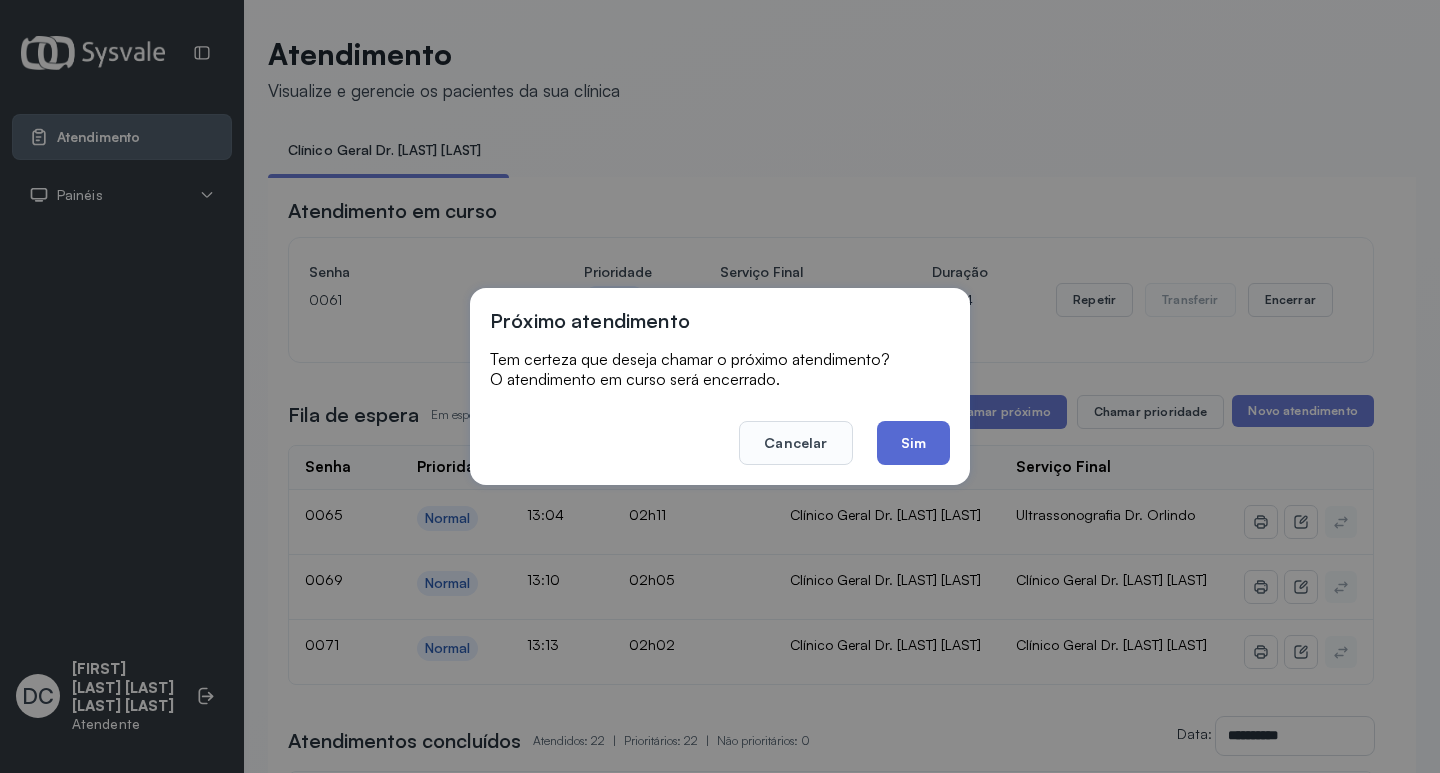 click on "Sim" 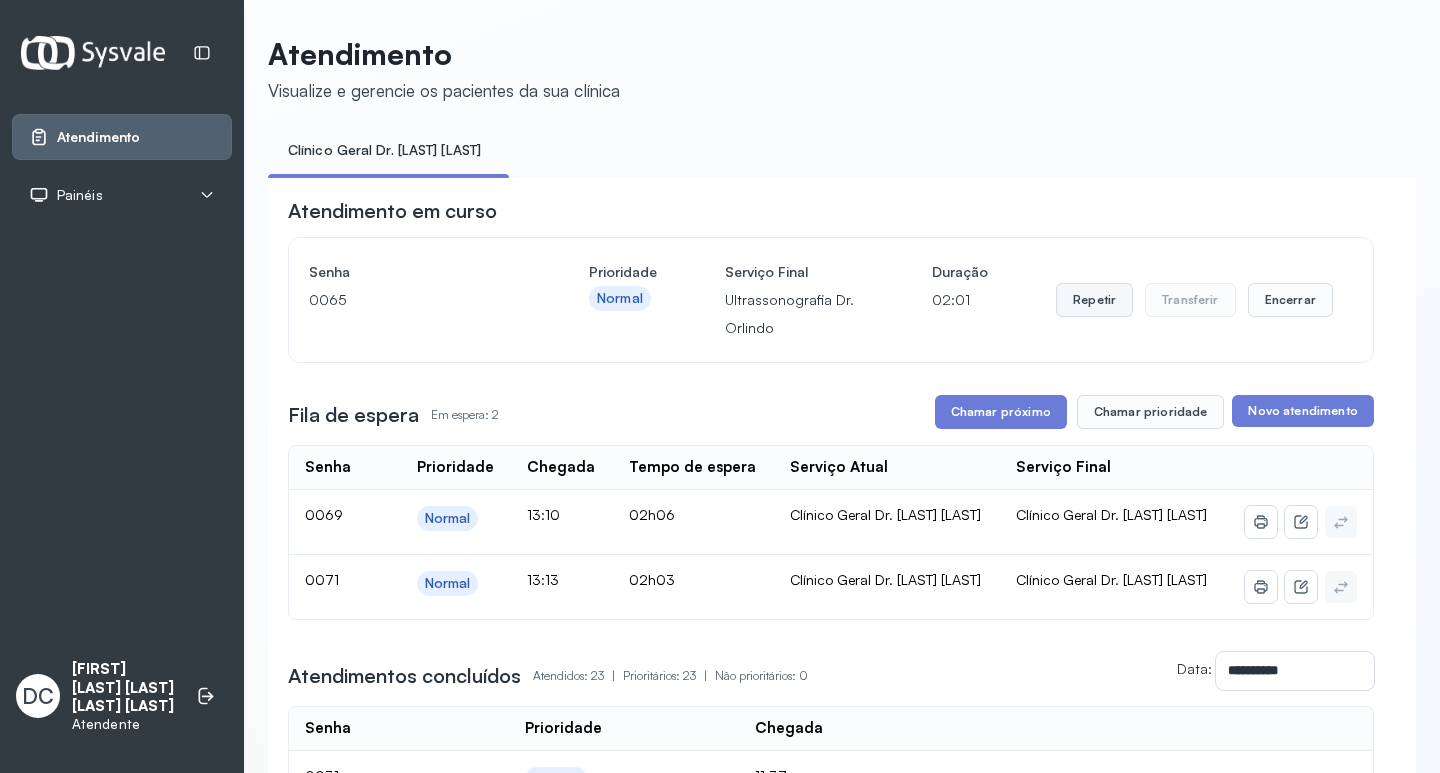 click on "Repetir" at bounding box center (1094, 300) 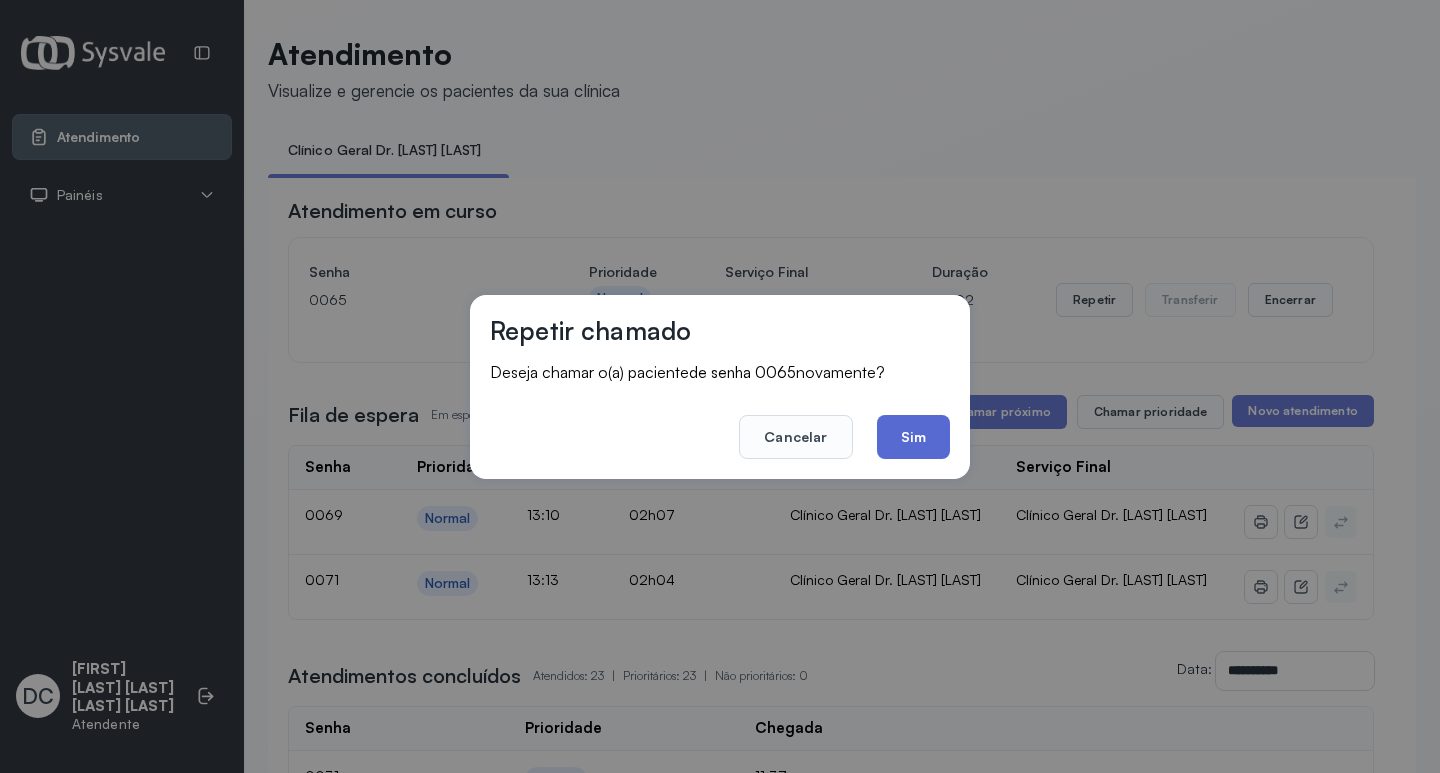 click on "Sim" 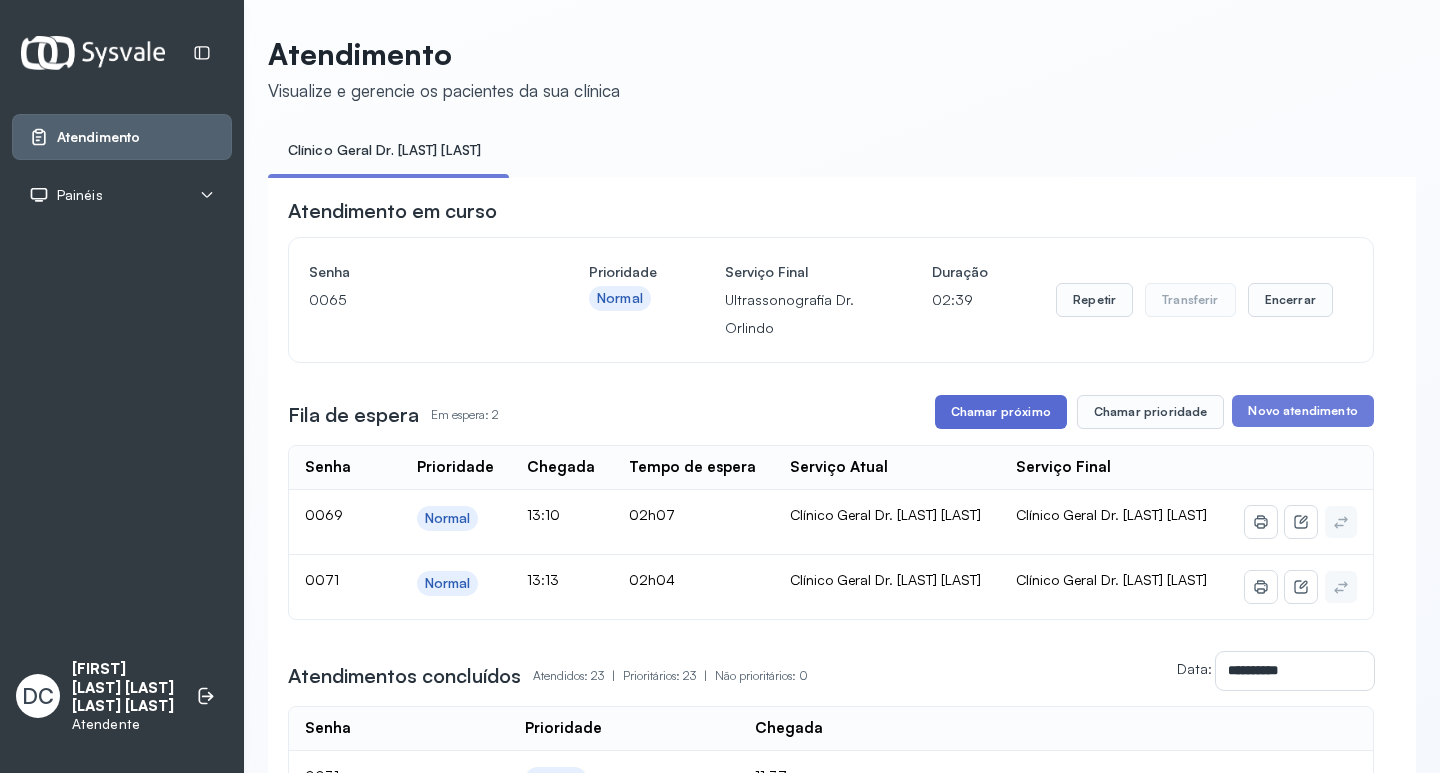 click on "Chamar próximo" at bounding box center [1001, 412] 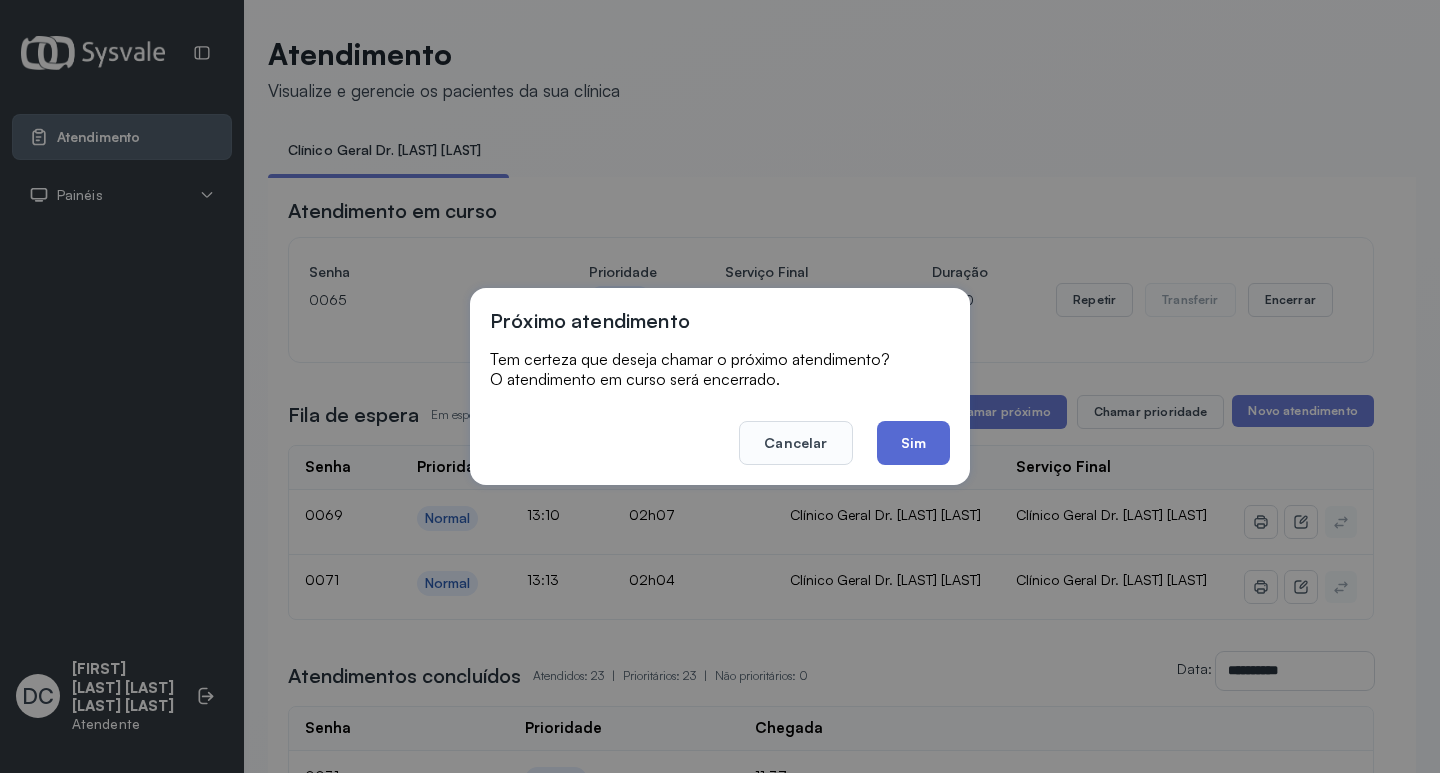 click on "Sim" 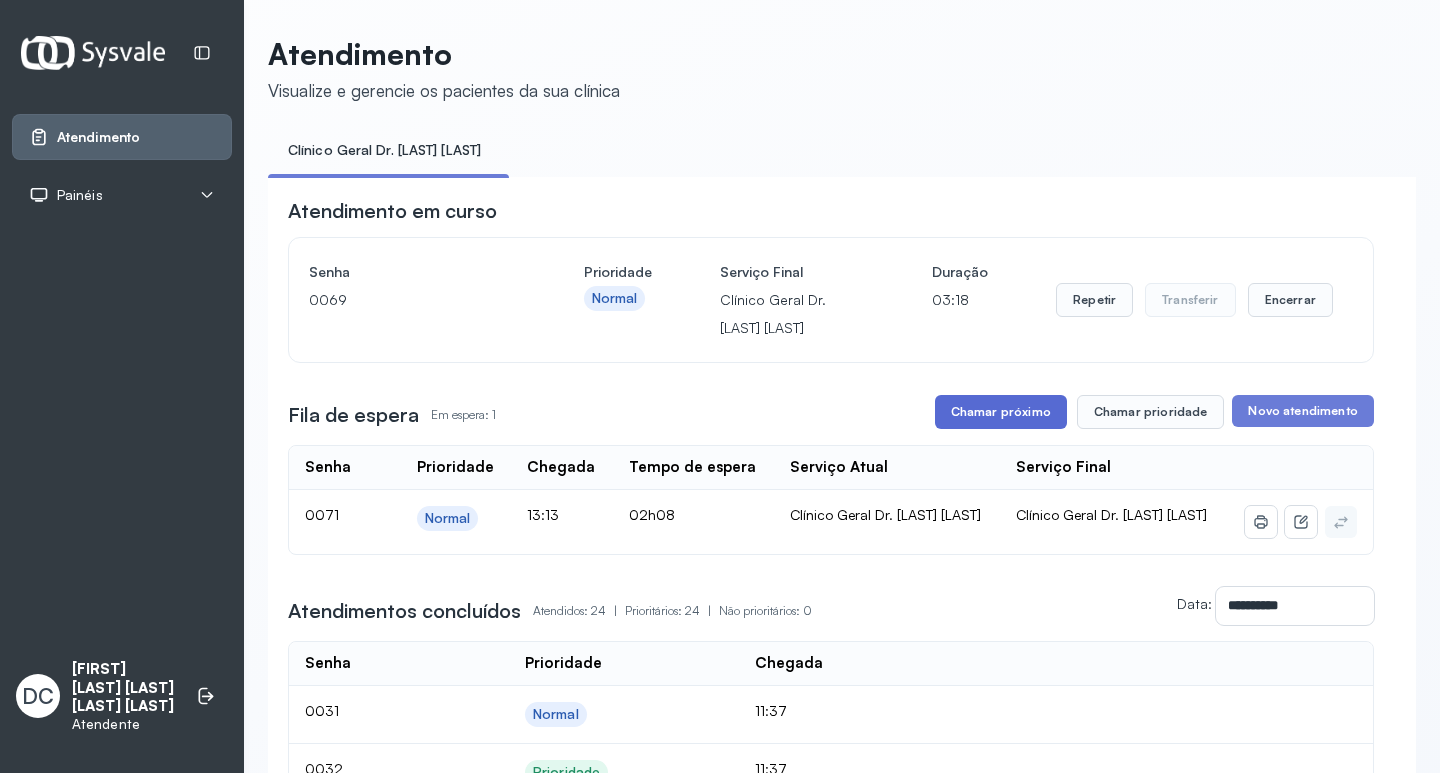 click on "Chamar próximo" at bounding box center (1001, 412) 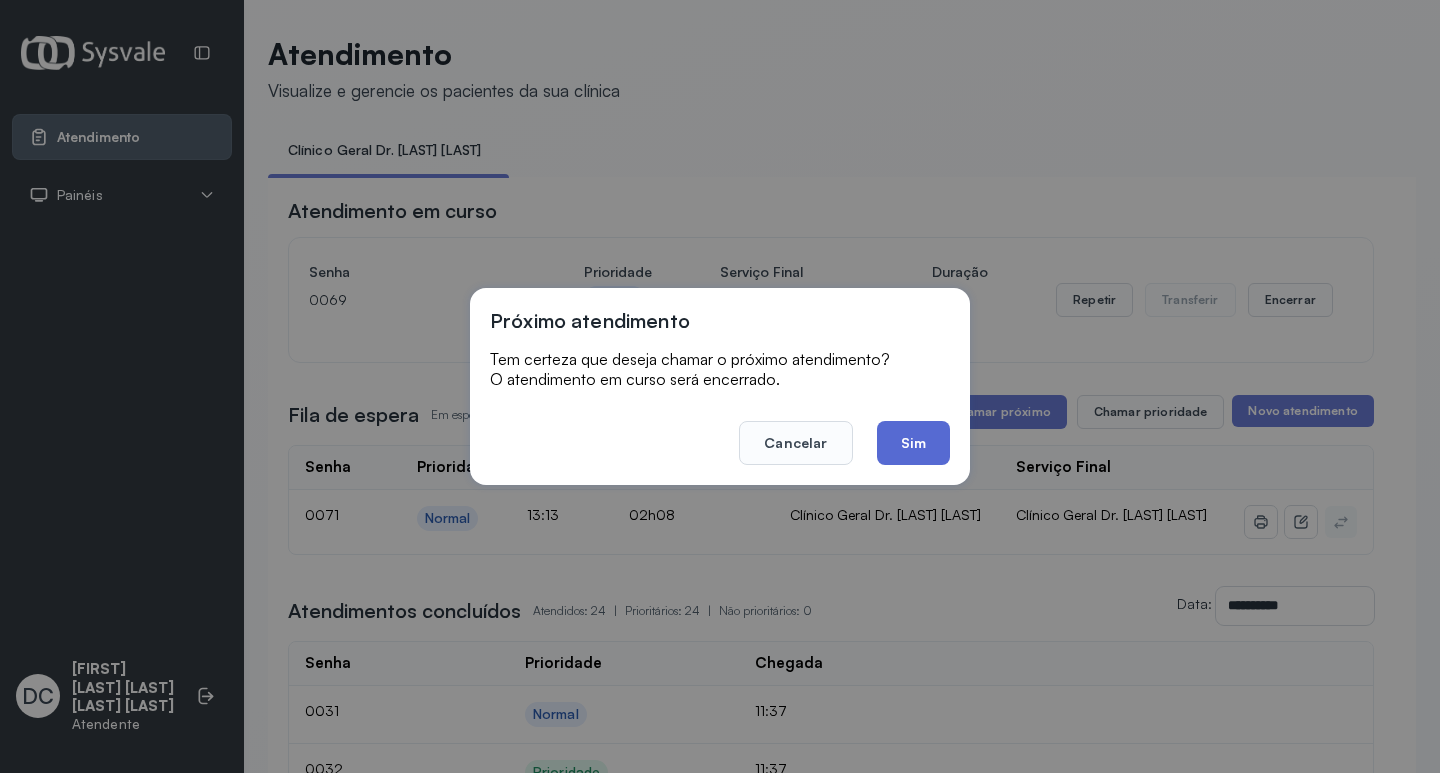 click on "Sim" 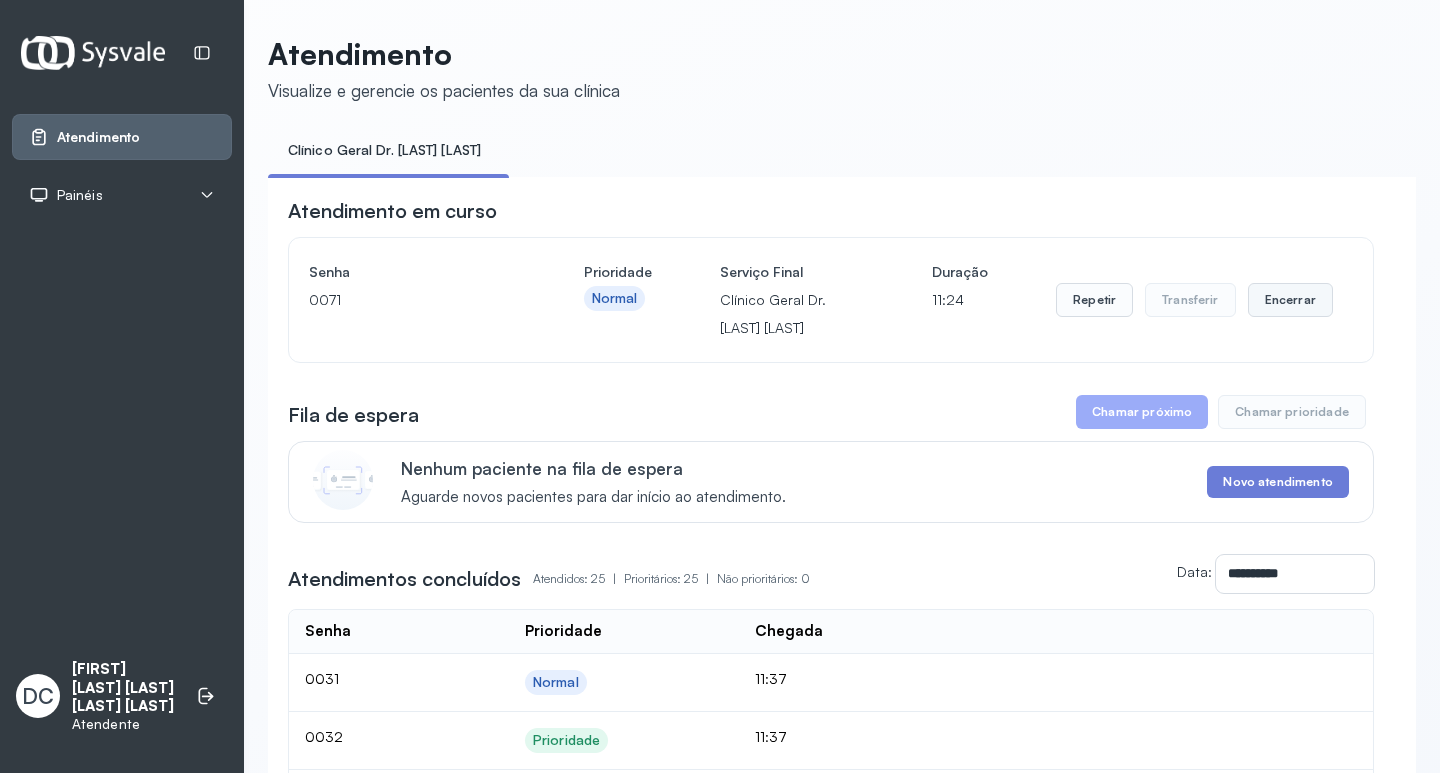 click on "Encerrar" at bounding box center (1290, 300) 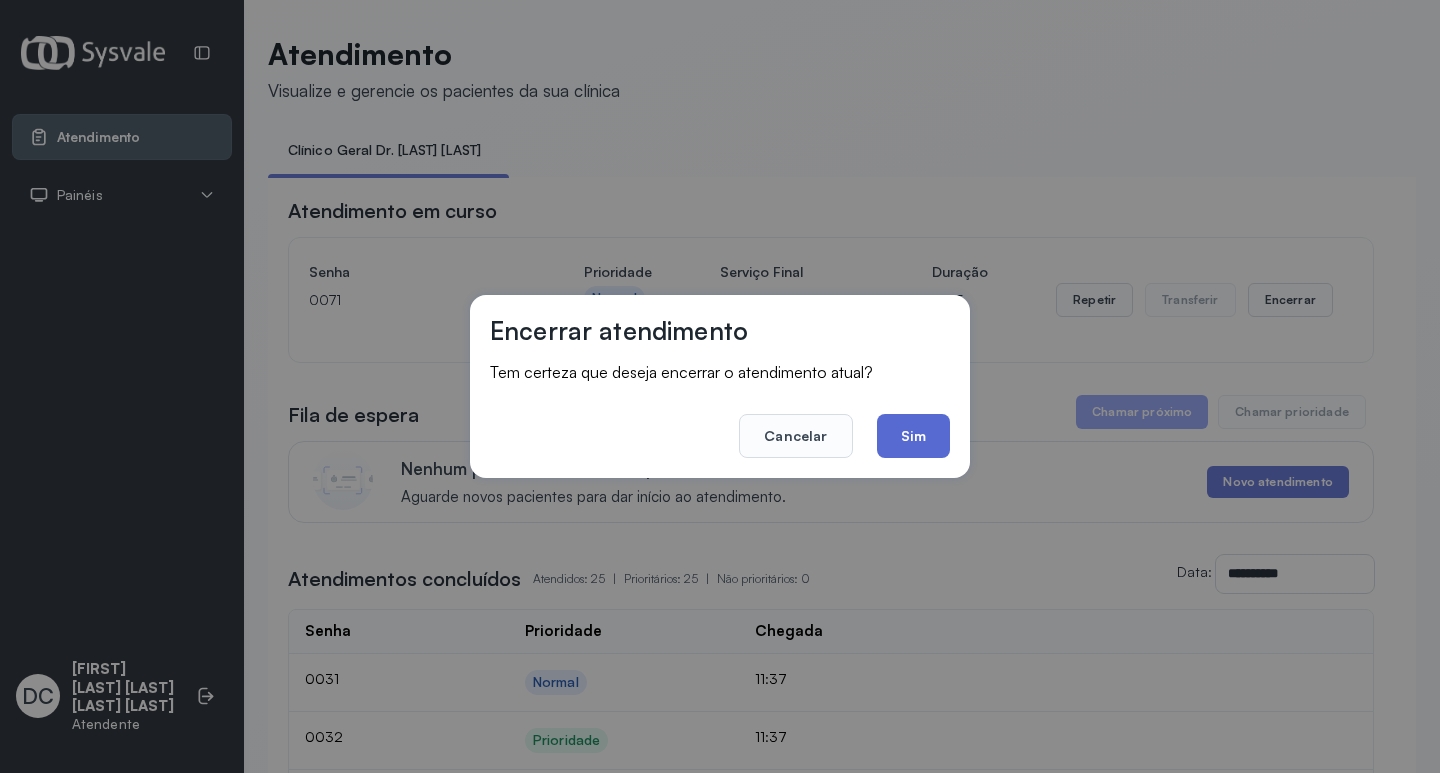 click on "Sim" 